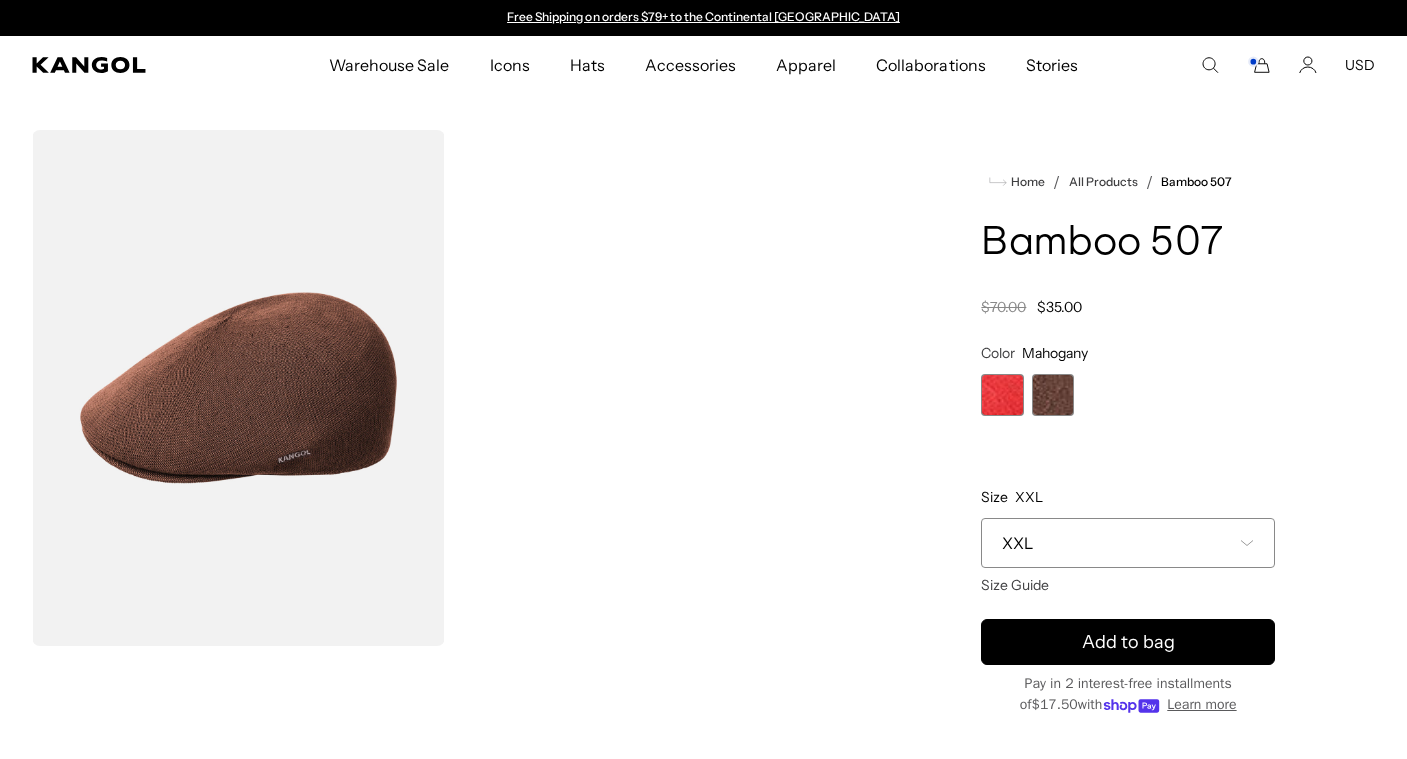 scroll, scrollTop: 0, scrollLeft: 0, axis: both 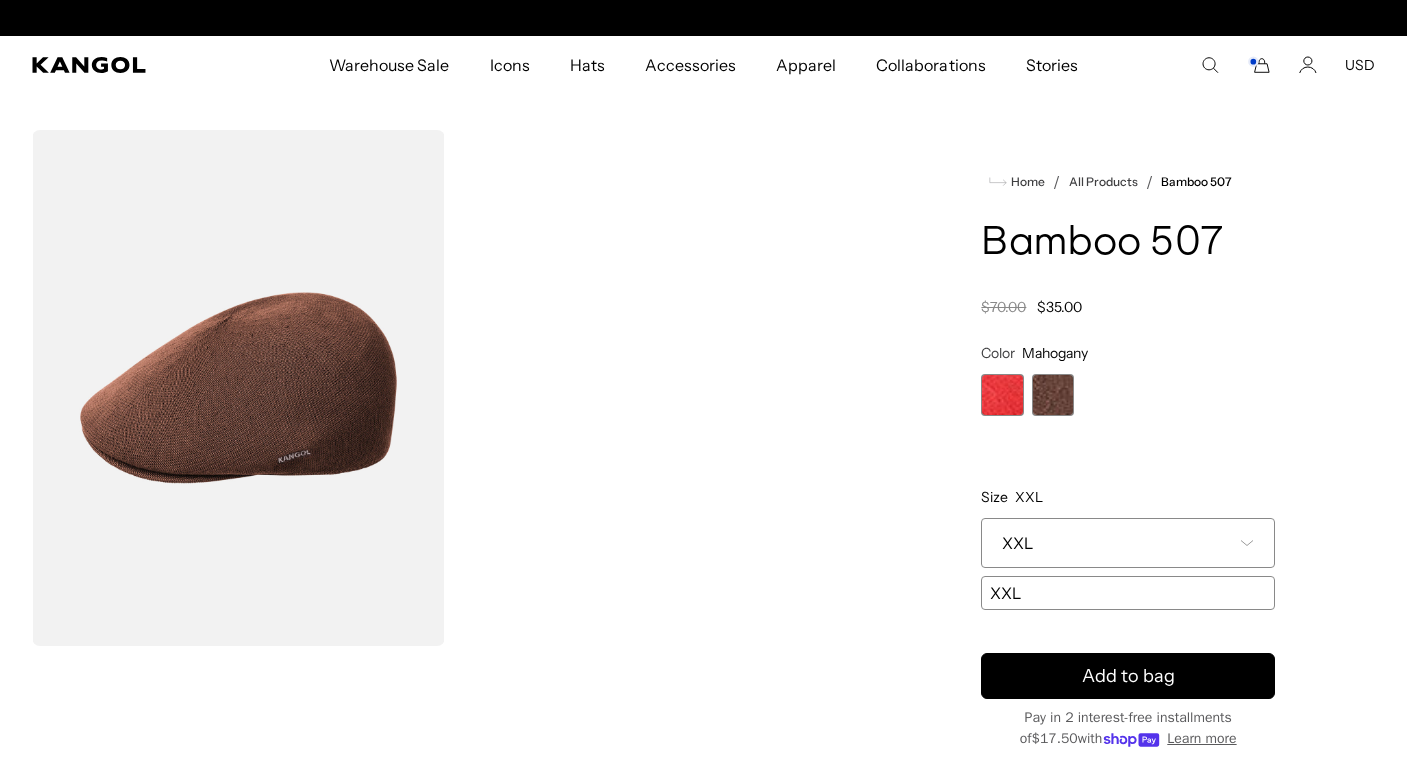 click on "XXL" at bounding box center (1128, 543) 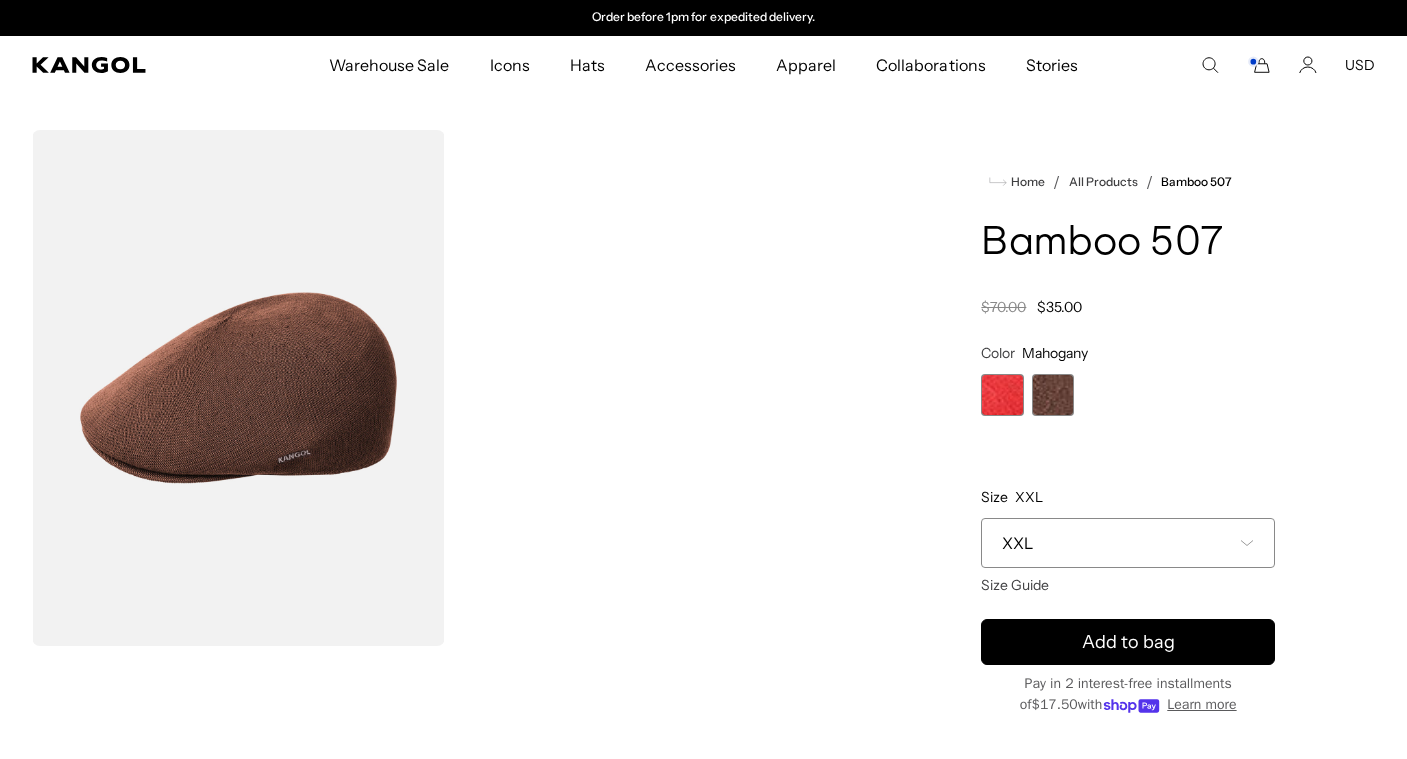 click at bounding box center [1002, 395] 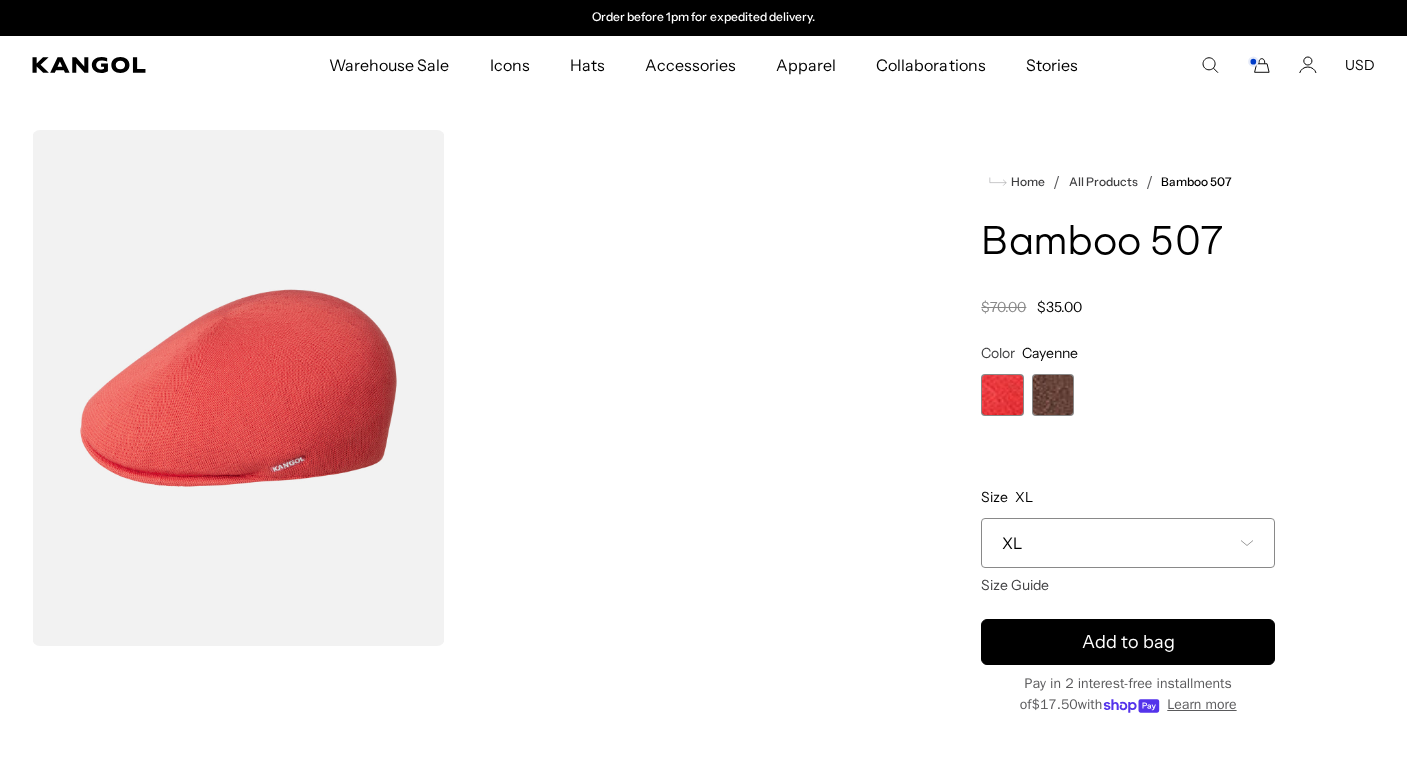 click on "XL" at bounding box center [1128, 543] 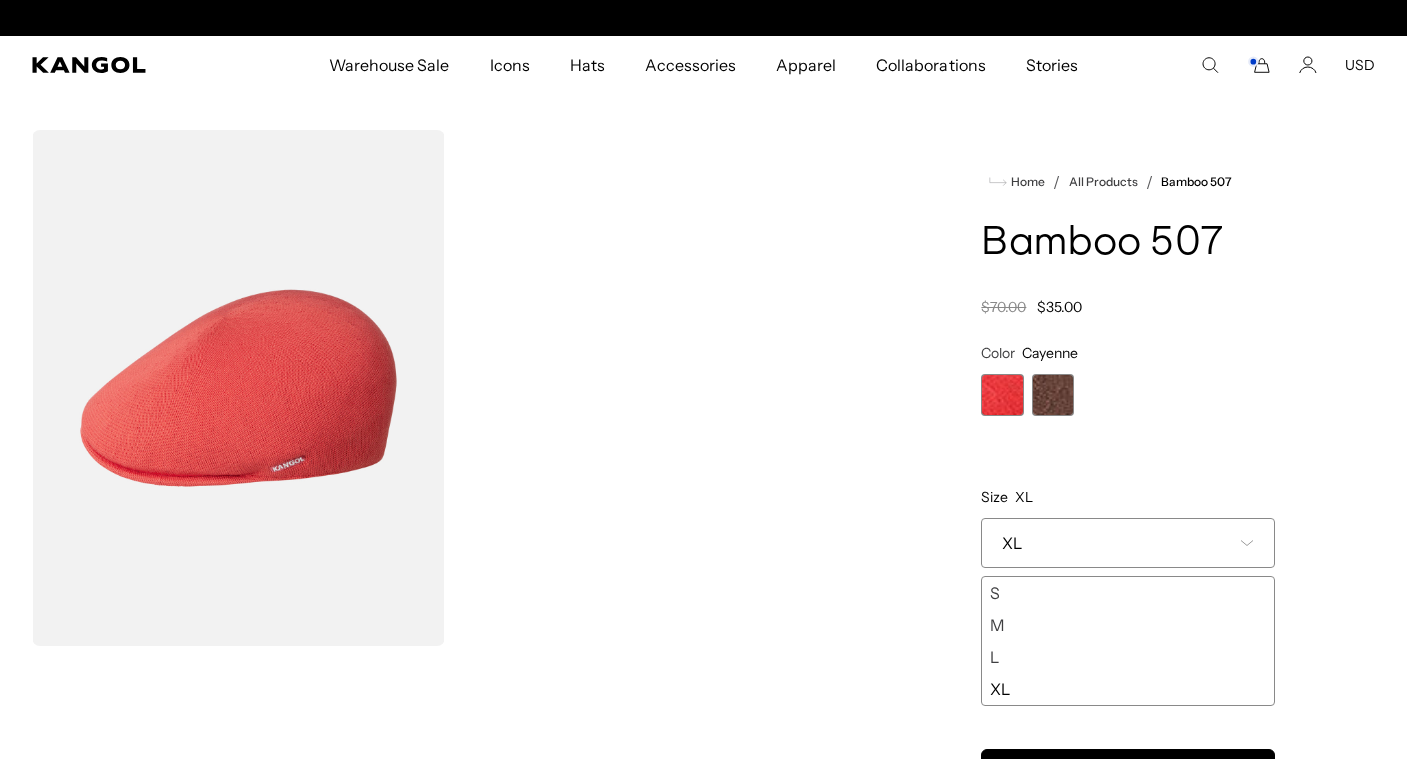 scroll, scrollTop: 0, scrollLeft: 0, axis: both 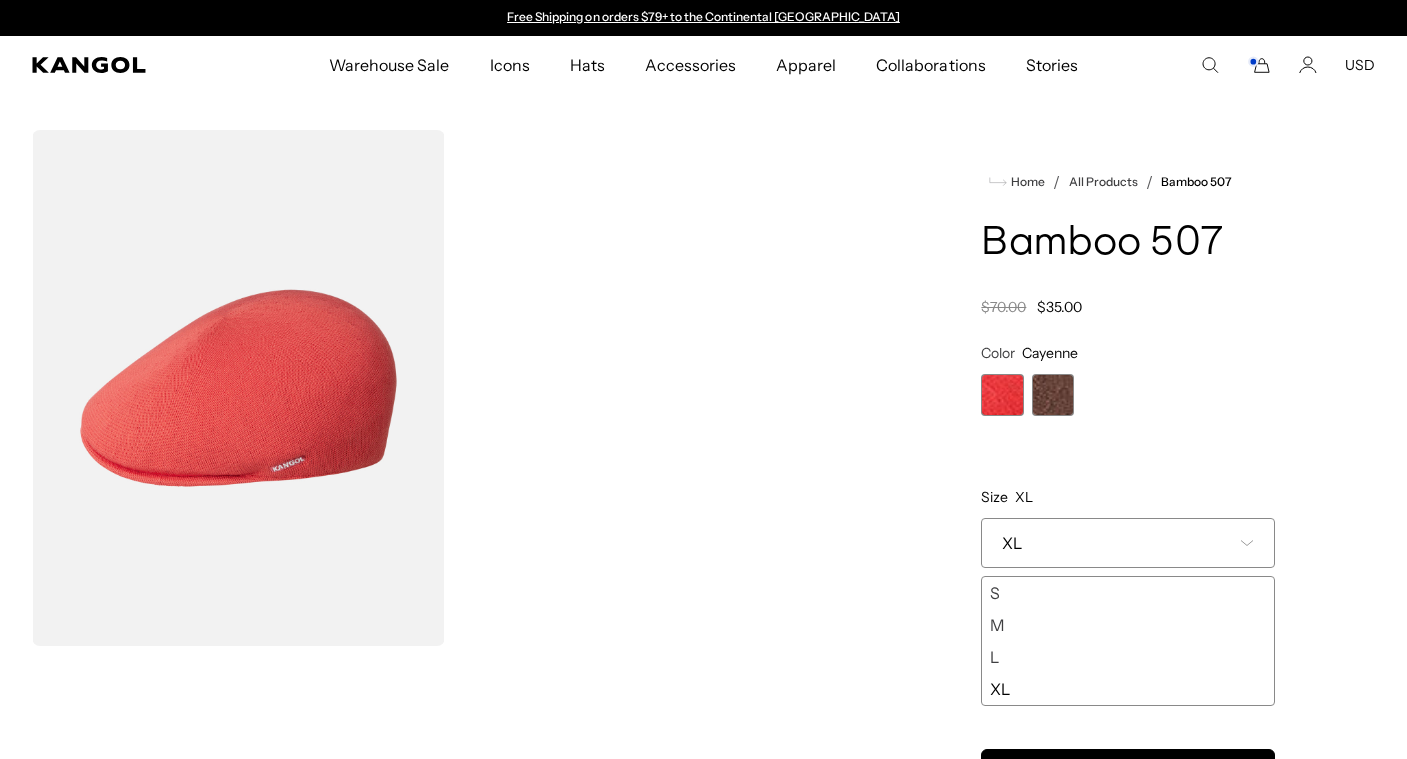 click on "L" at bounding box center [1128, 657] 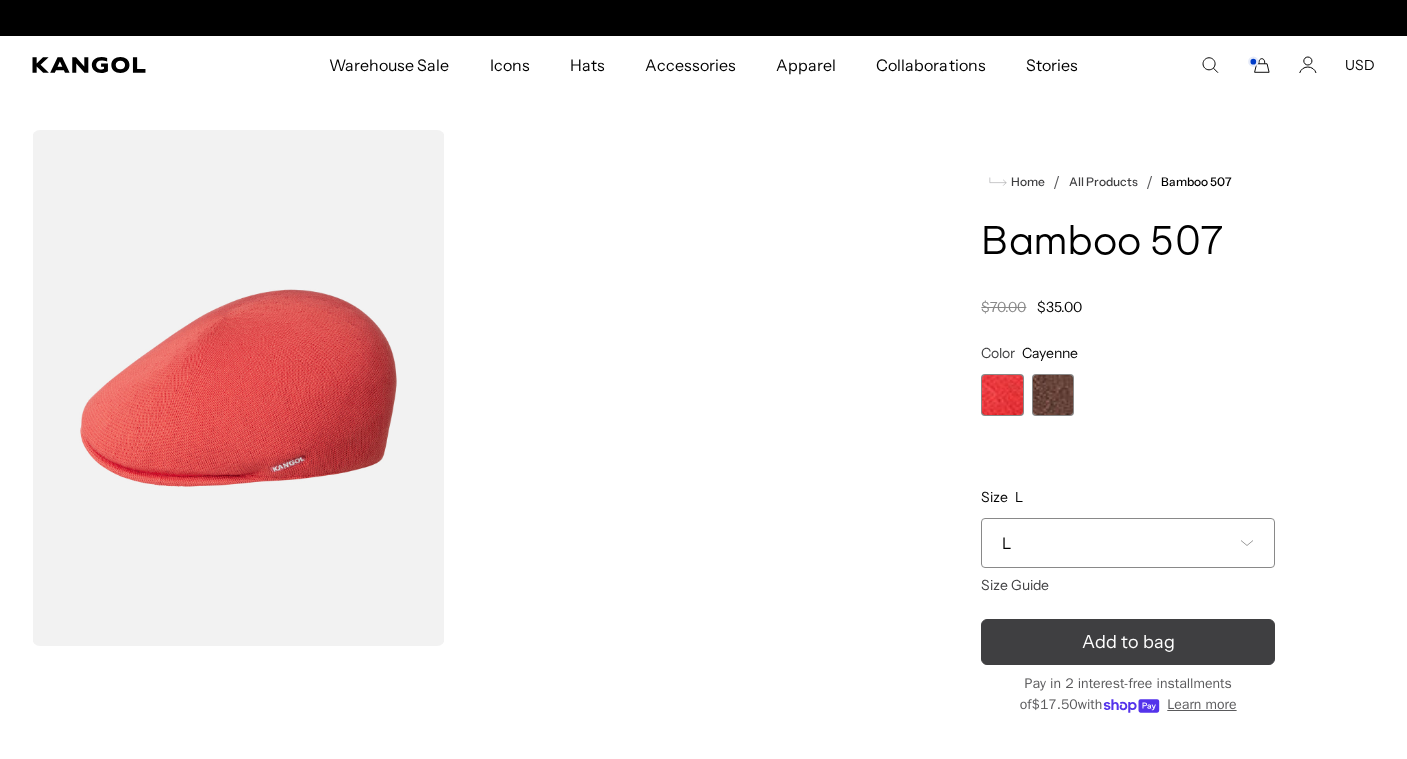 scroll, scrollTop: 0, scrollLeft: 412, axis: horizontal 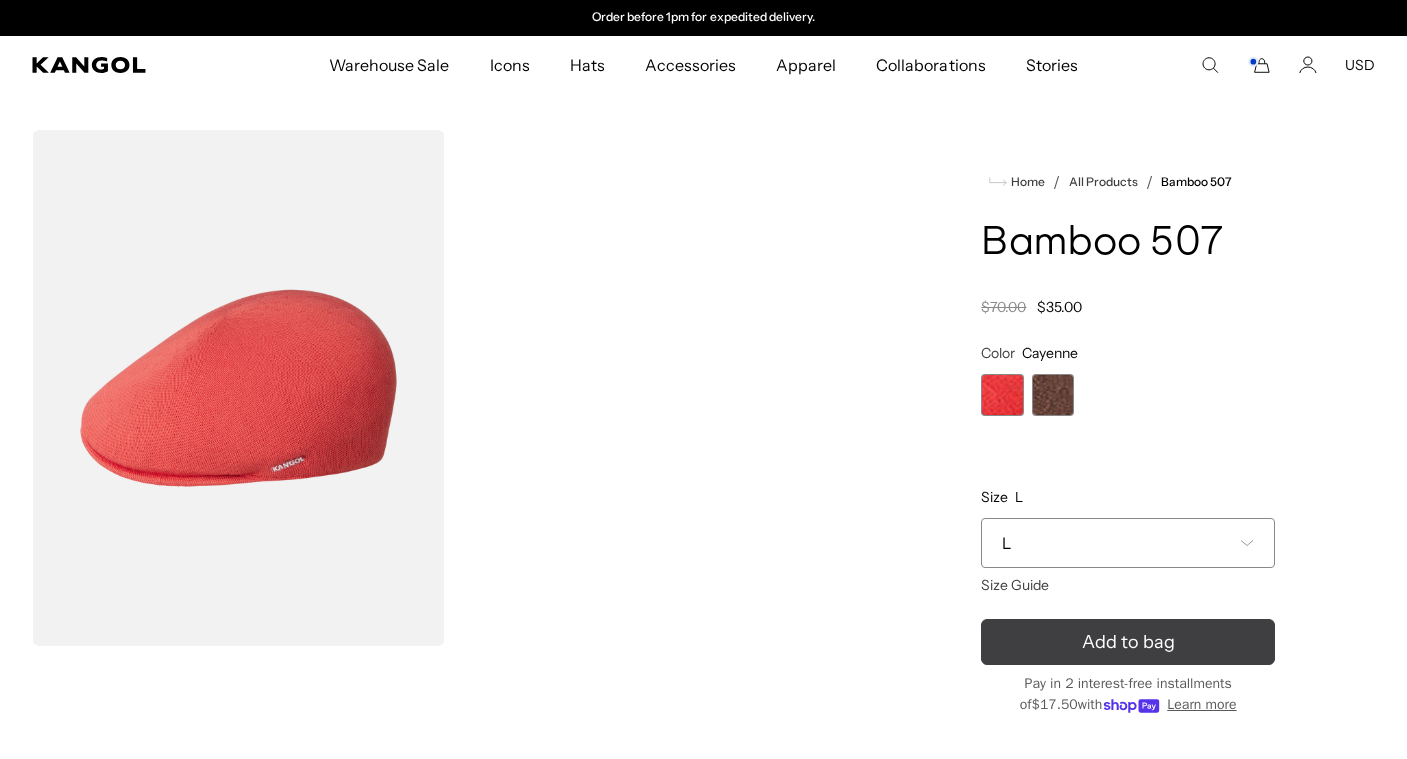 click 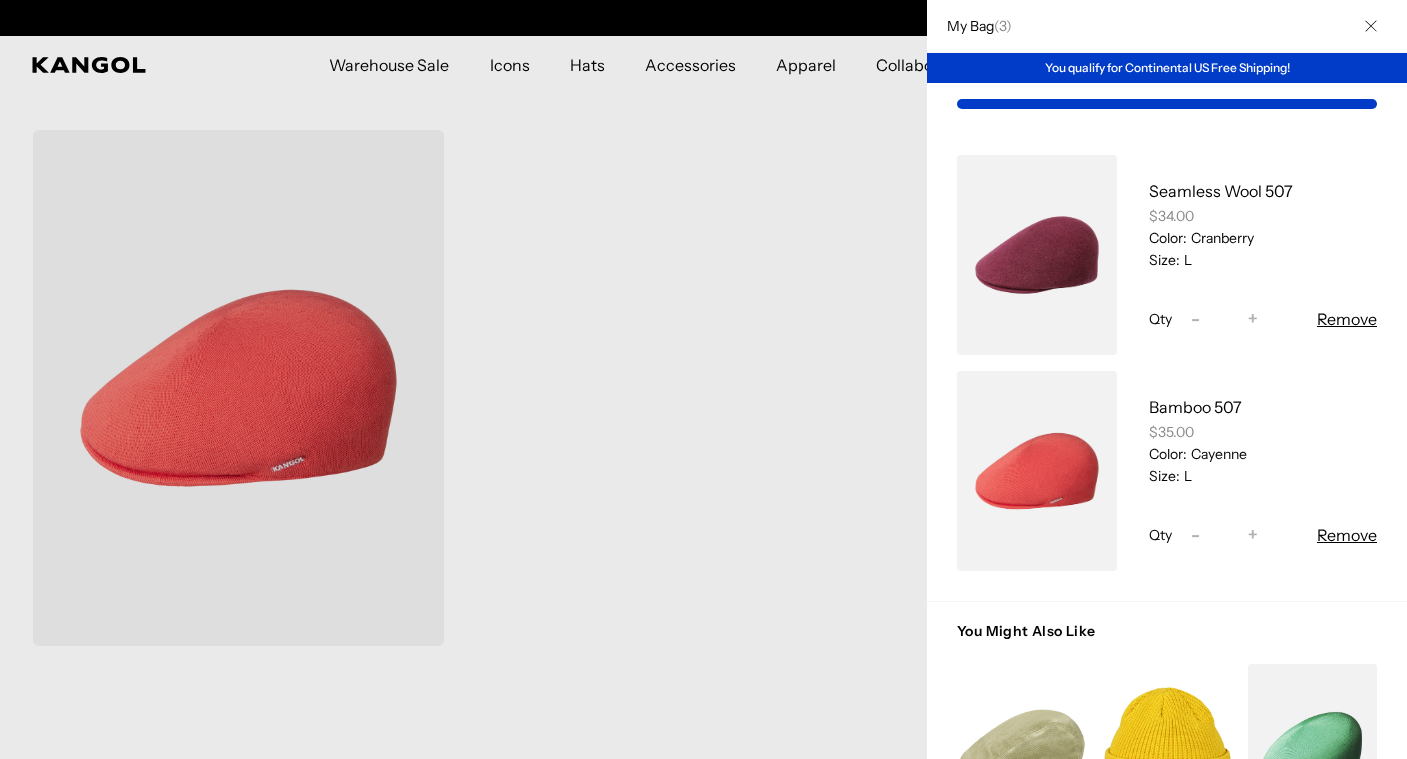 scroll, scrollTop: 0, scrollLeft: 0, axis: both 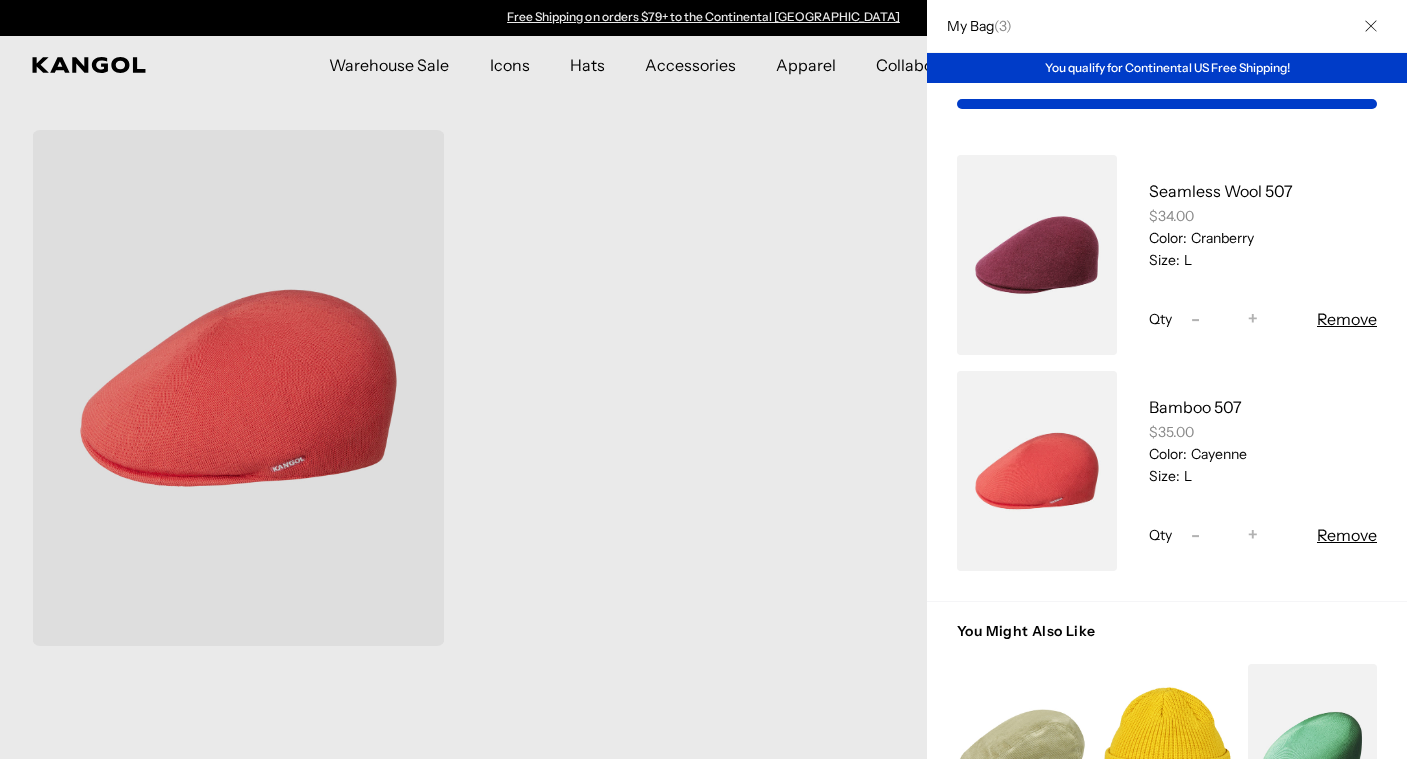 click on "-" at bounding box center (1195, 535) 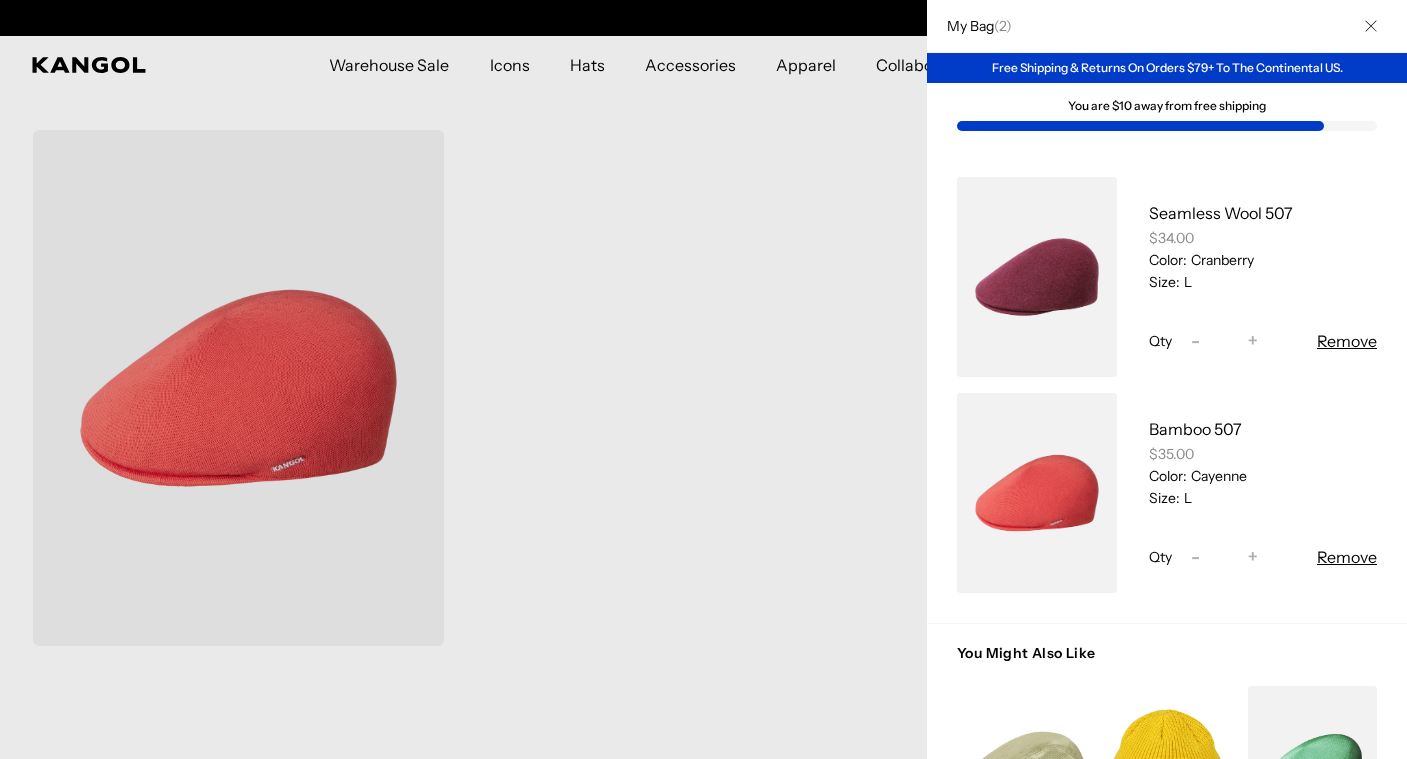 scroll, scrollTop: 0, scrollLeft: 412, axis: horizontal 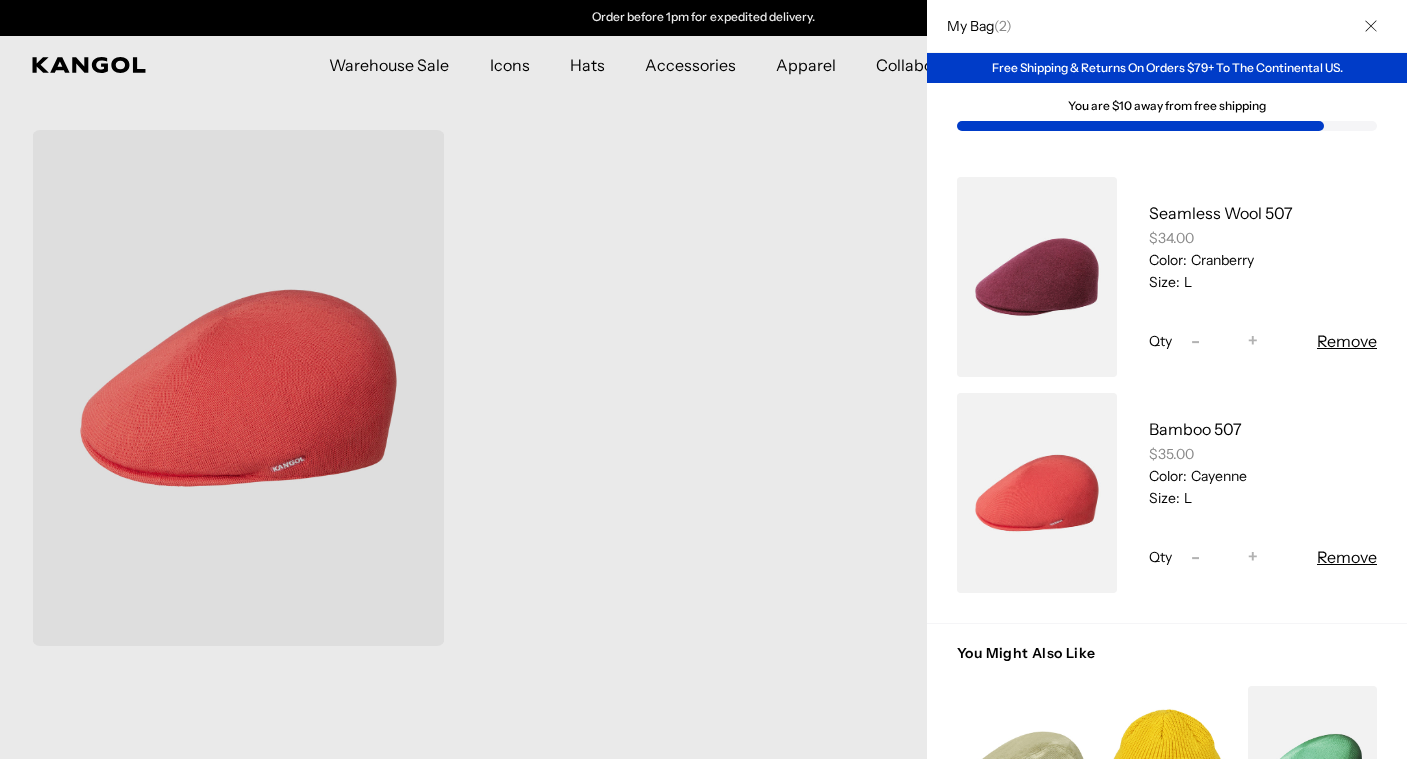 click 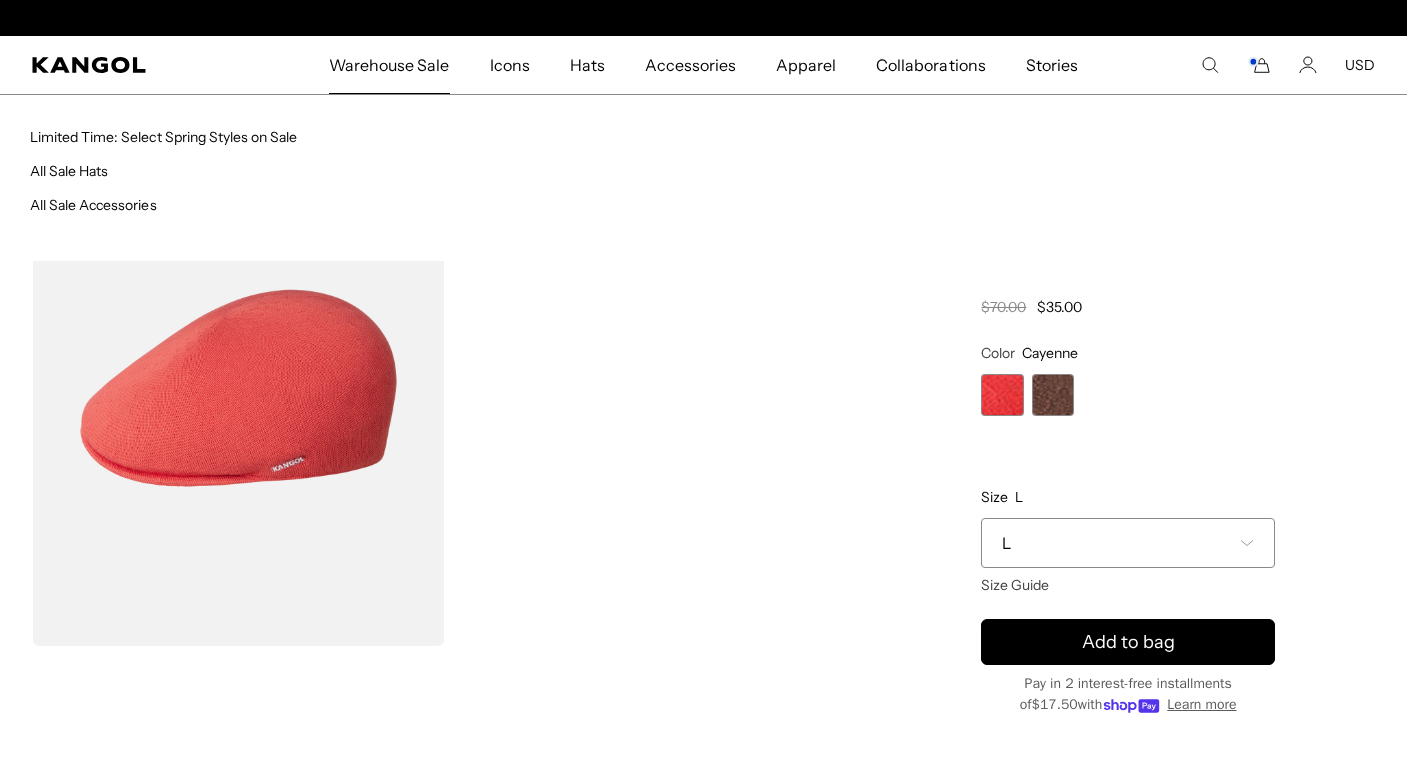 scroll, scrollTop: 0, scrollLeft: 412, axis: horizontal 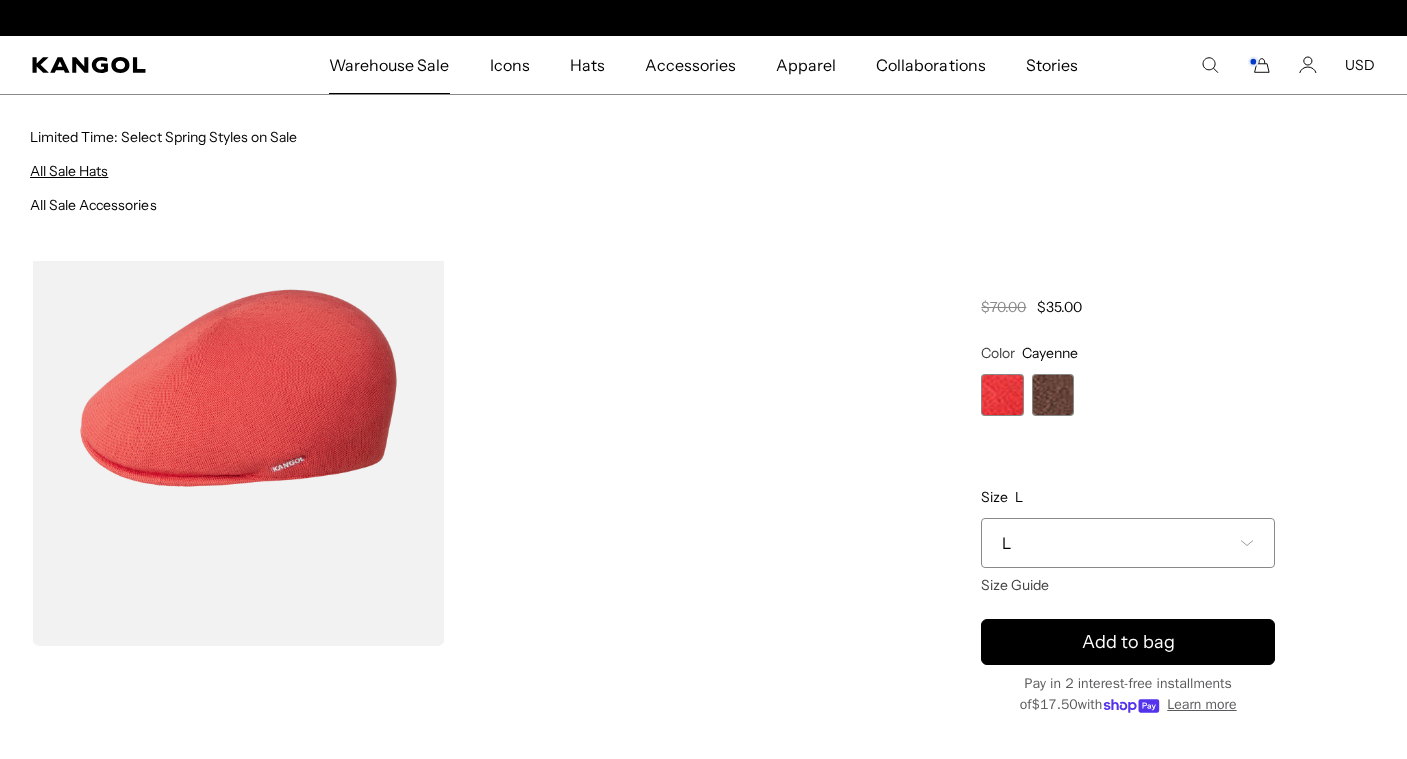 click on "All Sale Hats" at bounding box center (69, 171) 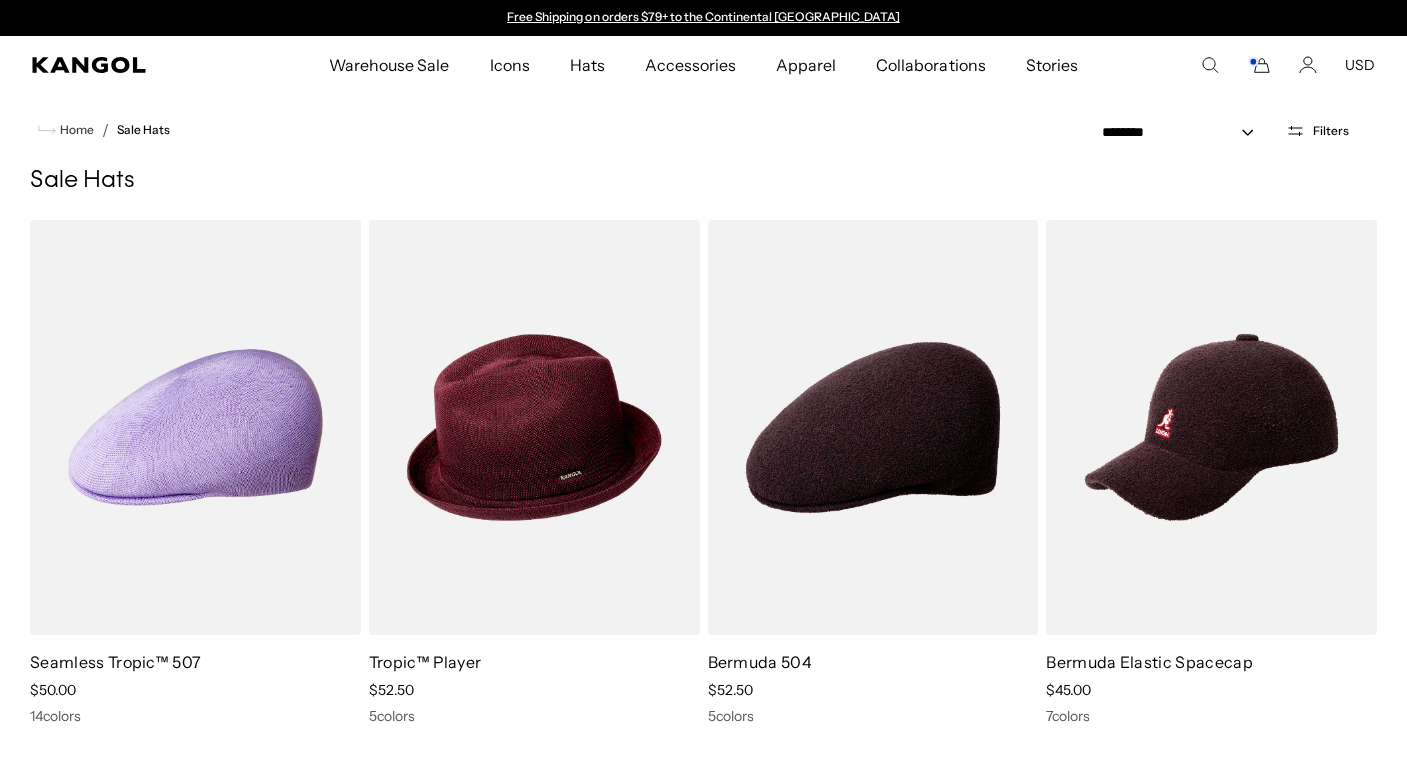 scroll, scrollTop: 0, scrollLeft: 0, axis: both 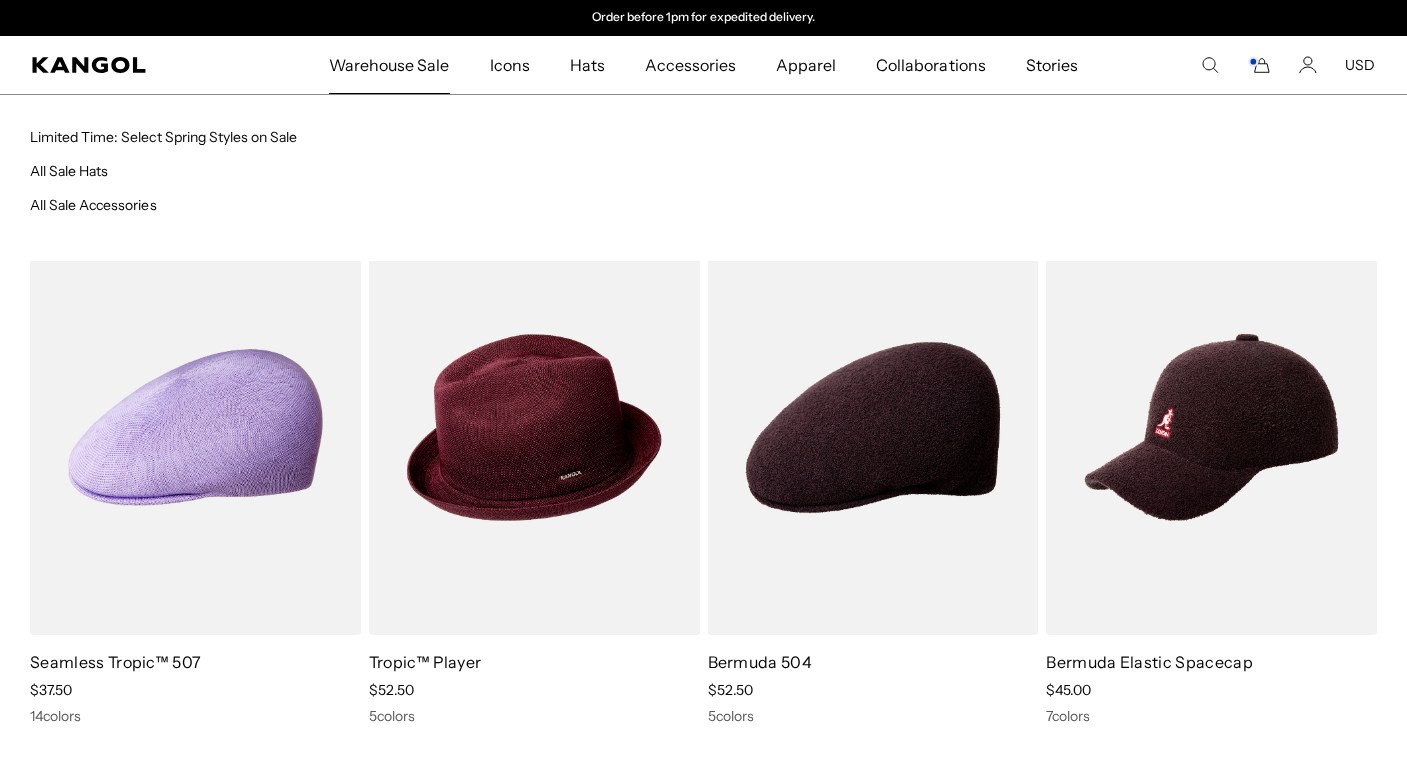 click on "Warehouse Sale" at bounding box center [389, 65] 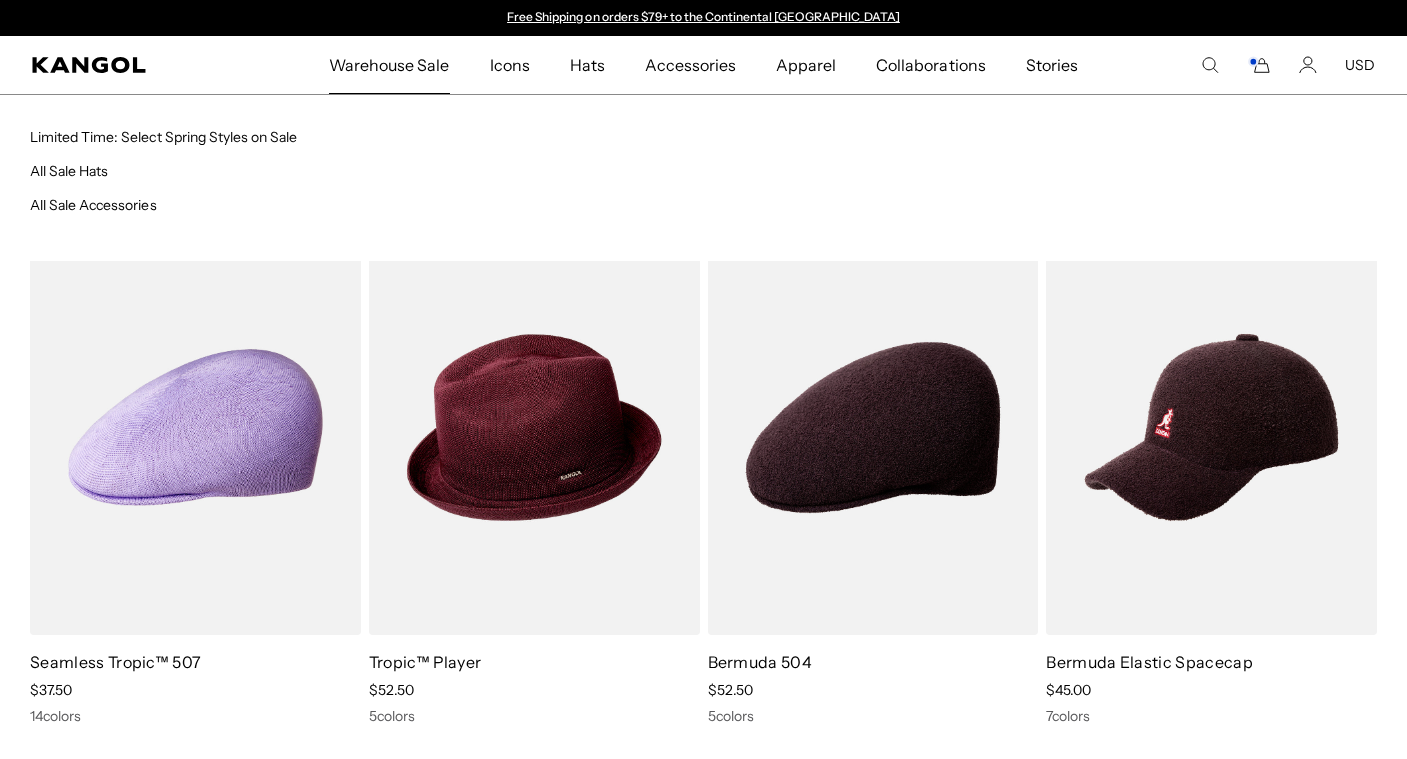 scroll, scrollTop: 0, scrollLeft: 0, axis: both 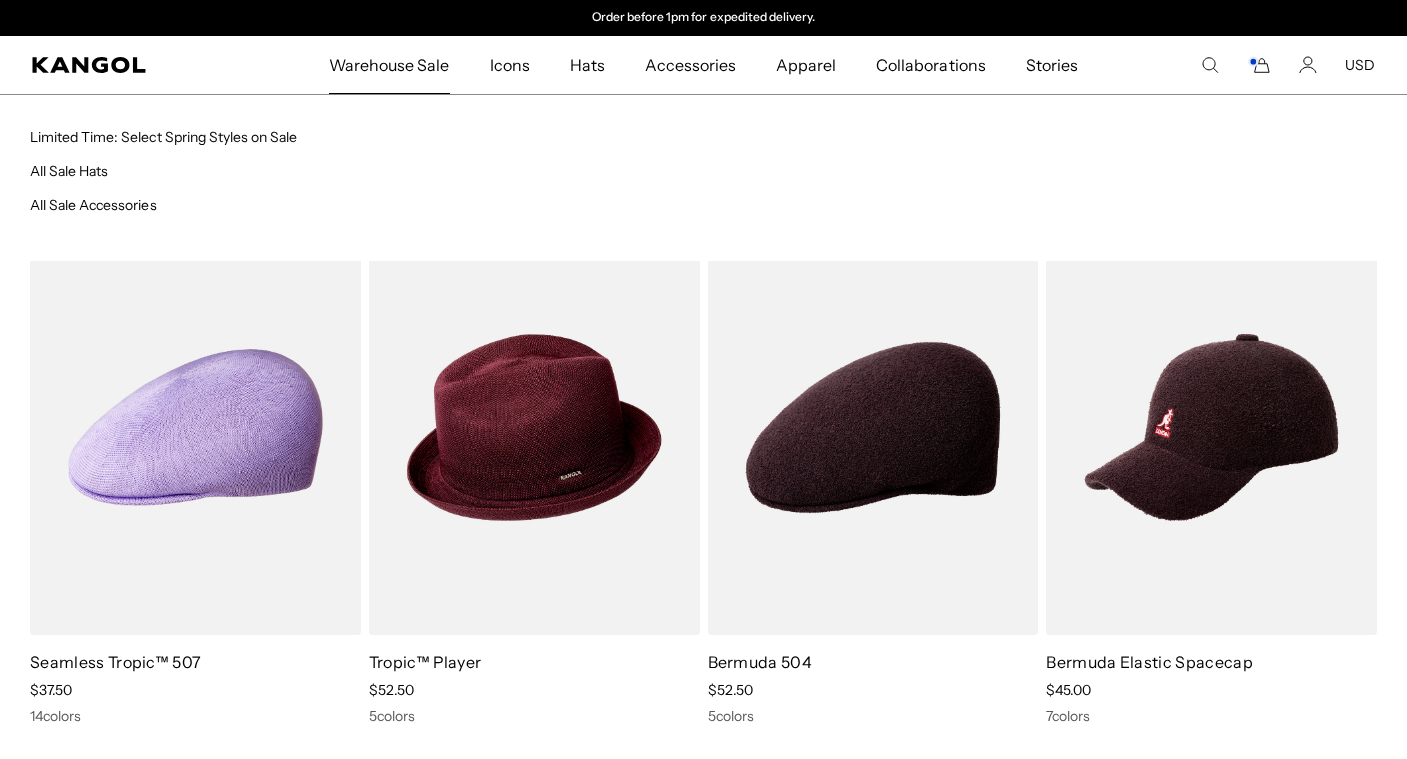 click on "Warehouse Sale" at bounding box center (389, 65) 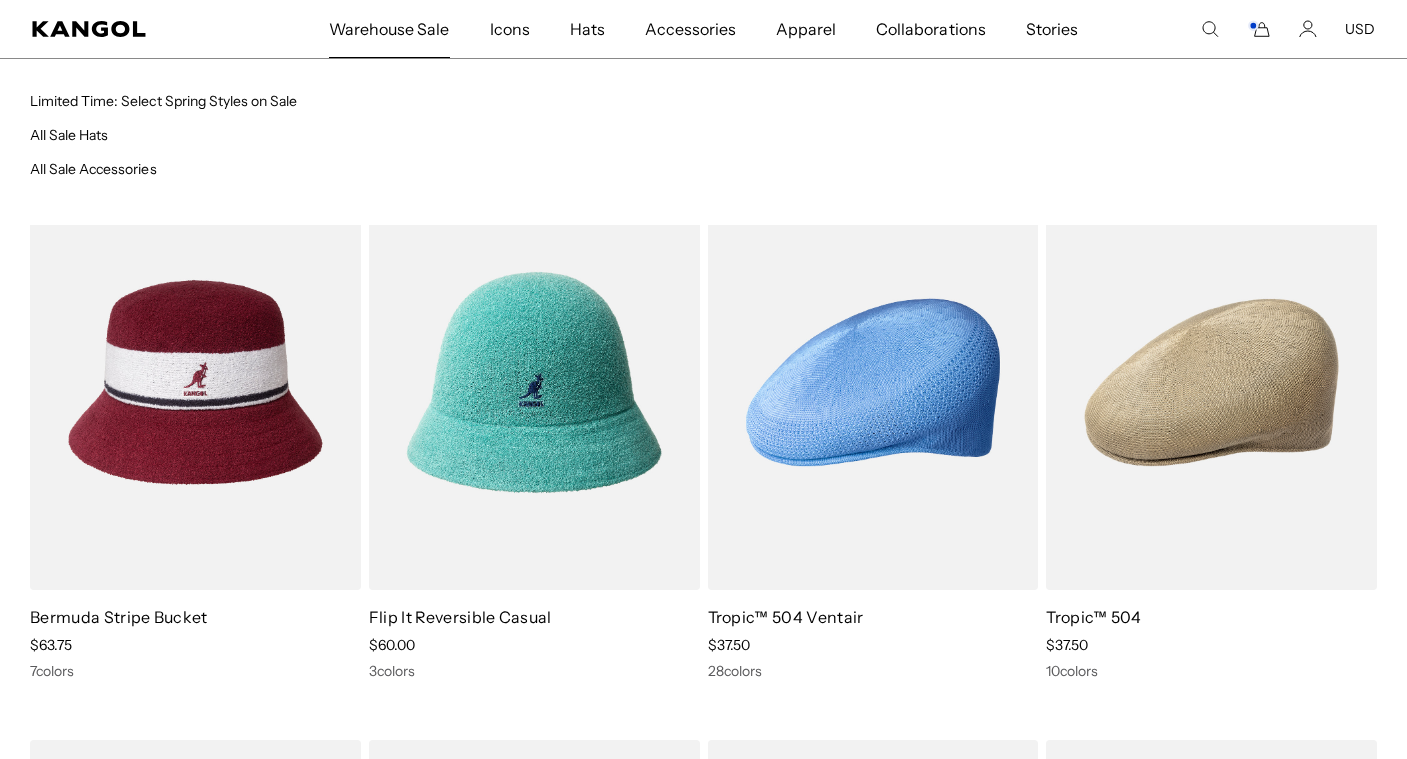 scroll, scrollTop: 613, scrollLeft: 0, axis: vertical 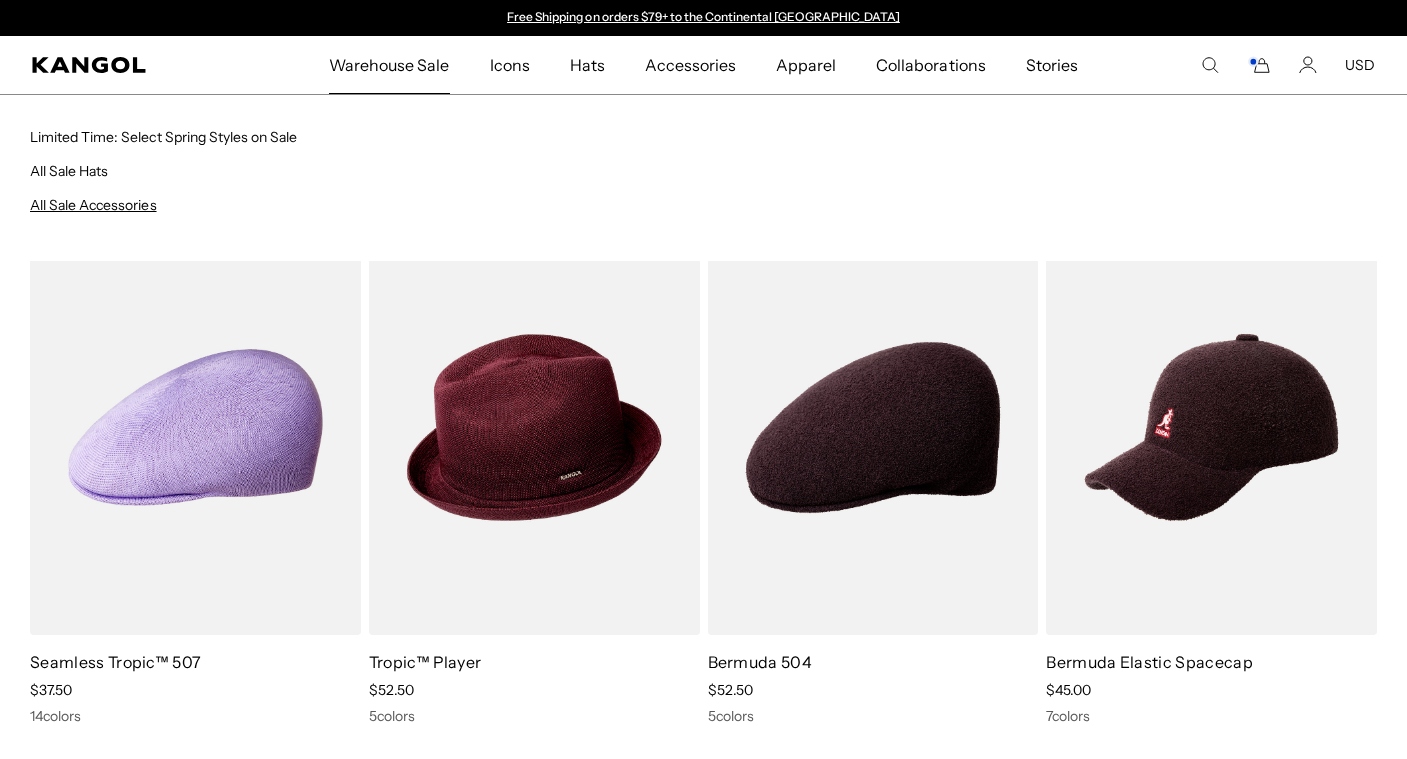 click on "All Sale Accessories" at bounding box center [93, 205] 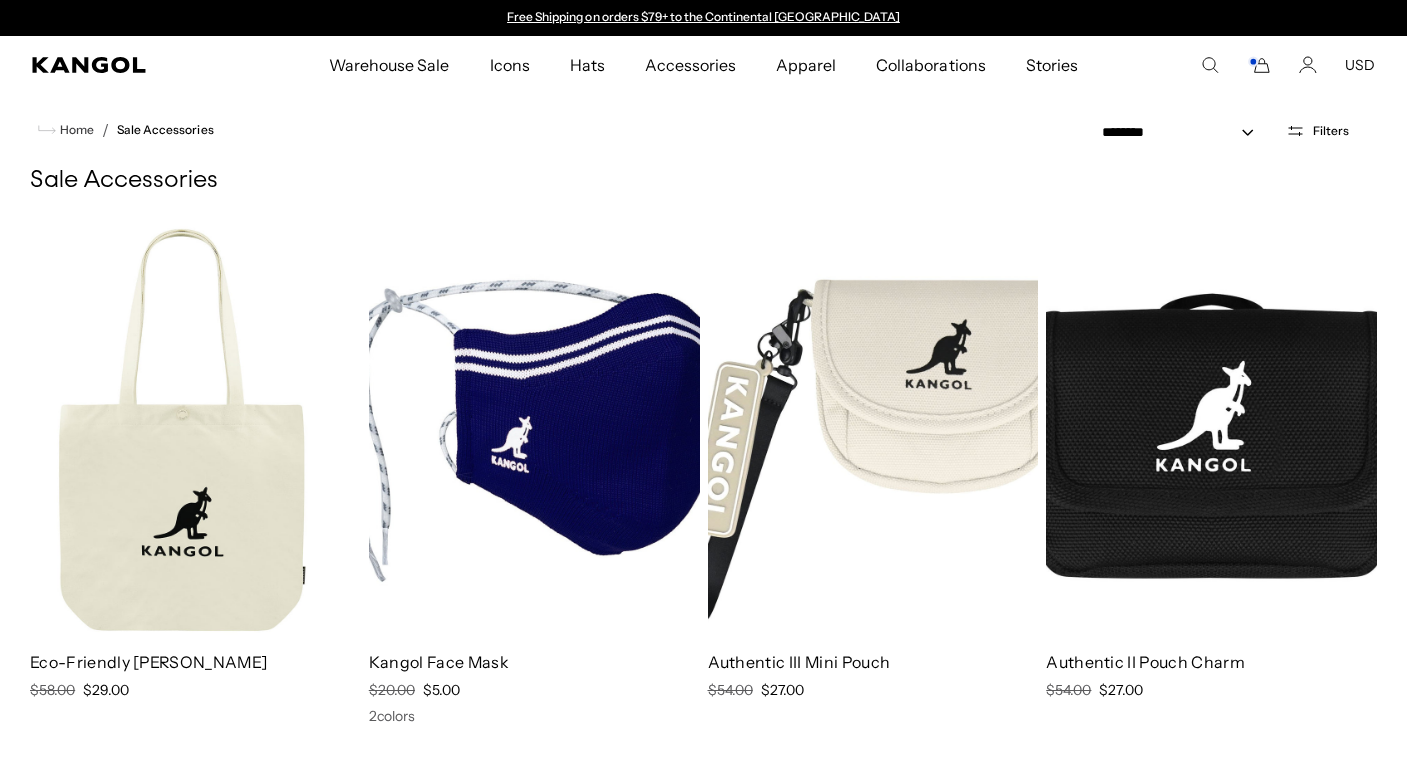 scroll, scrollTop: 0, scrollLeft: 0, axis: both 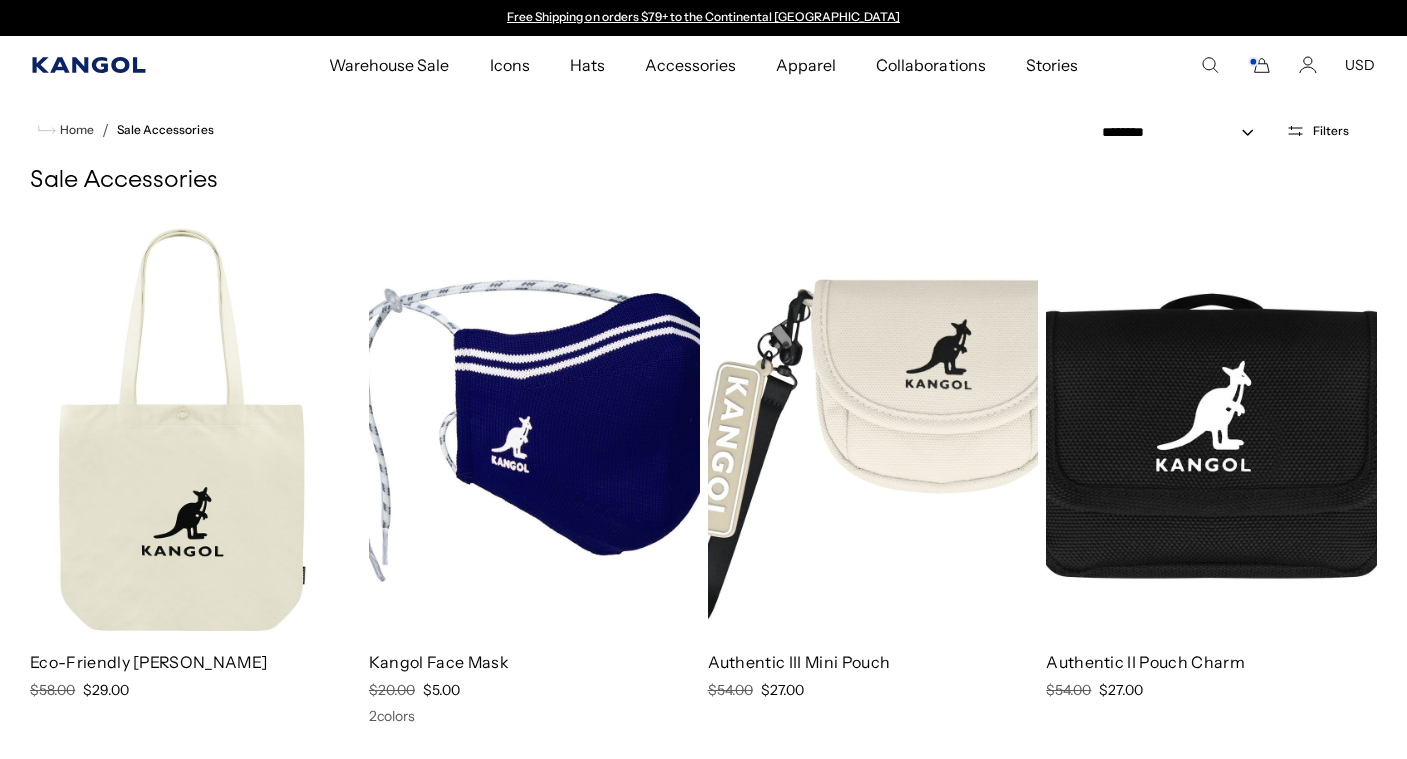 click 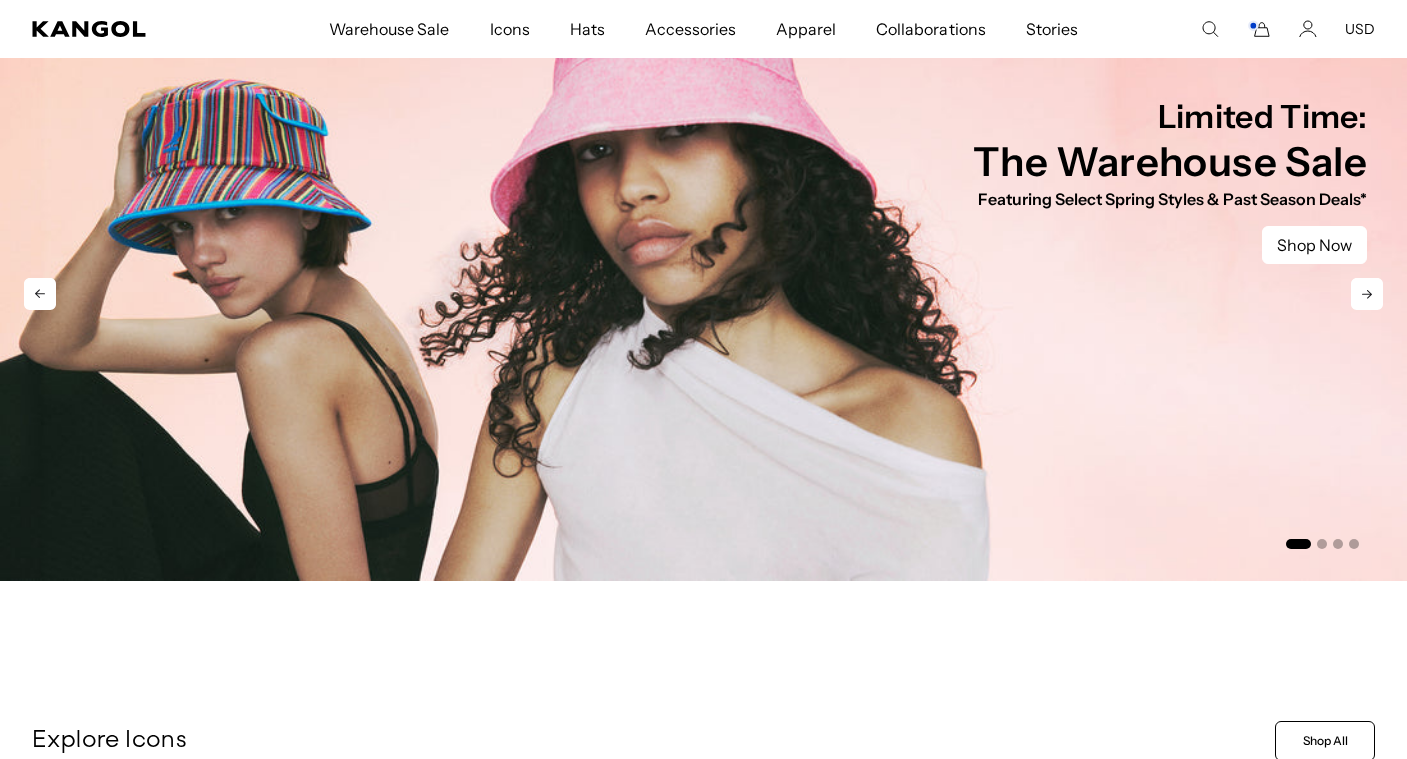 scroll, scrollTop: 356, scrollLeft: 0, axis: vertical 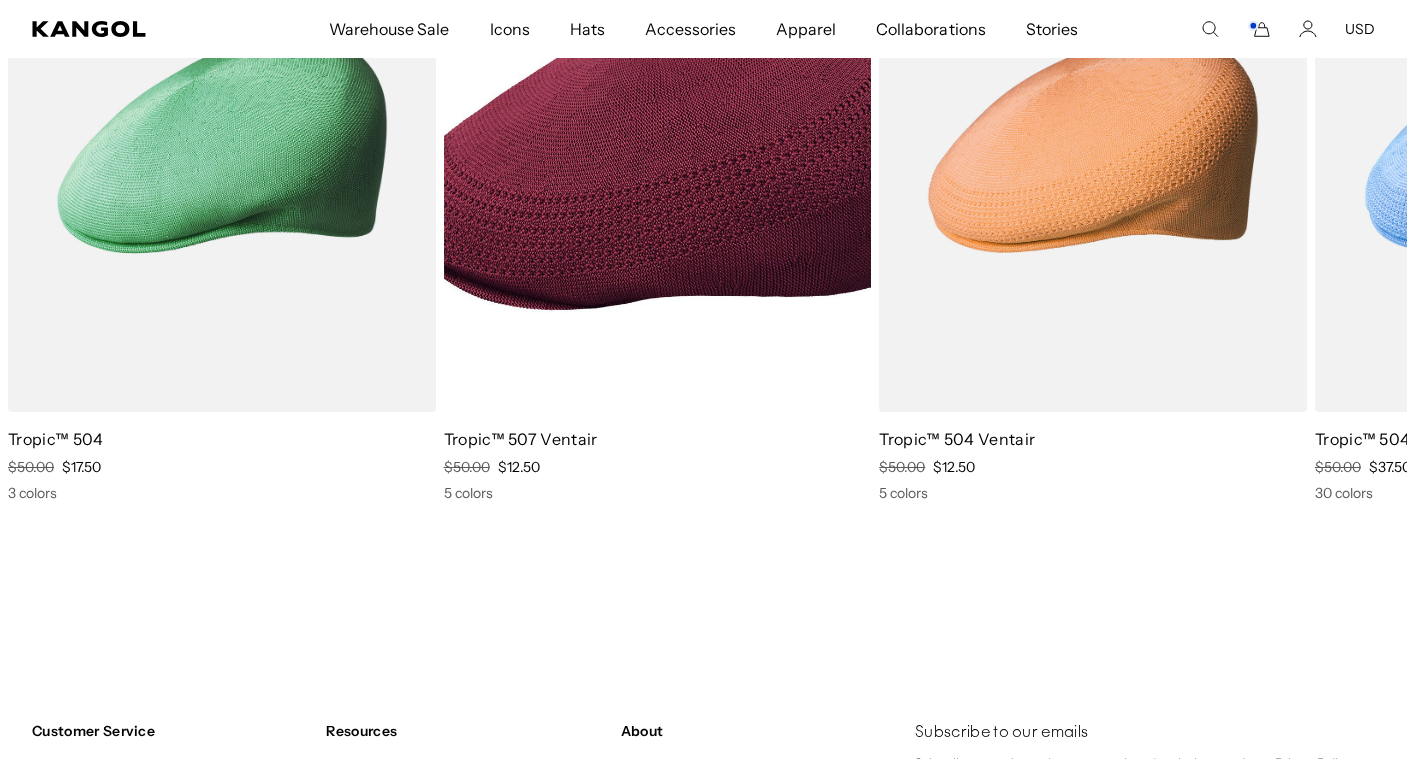 click at bounding box center [0, 0] 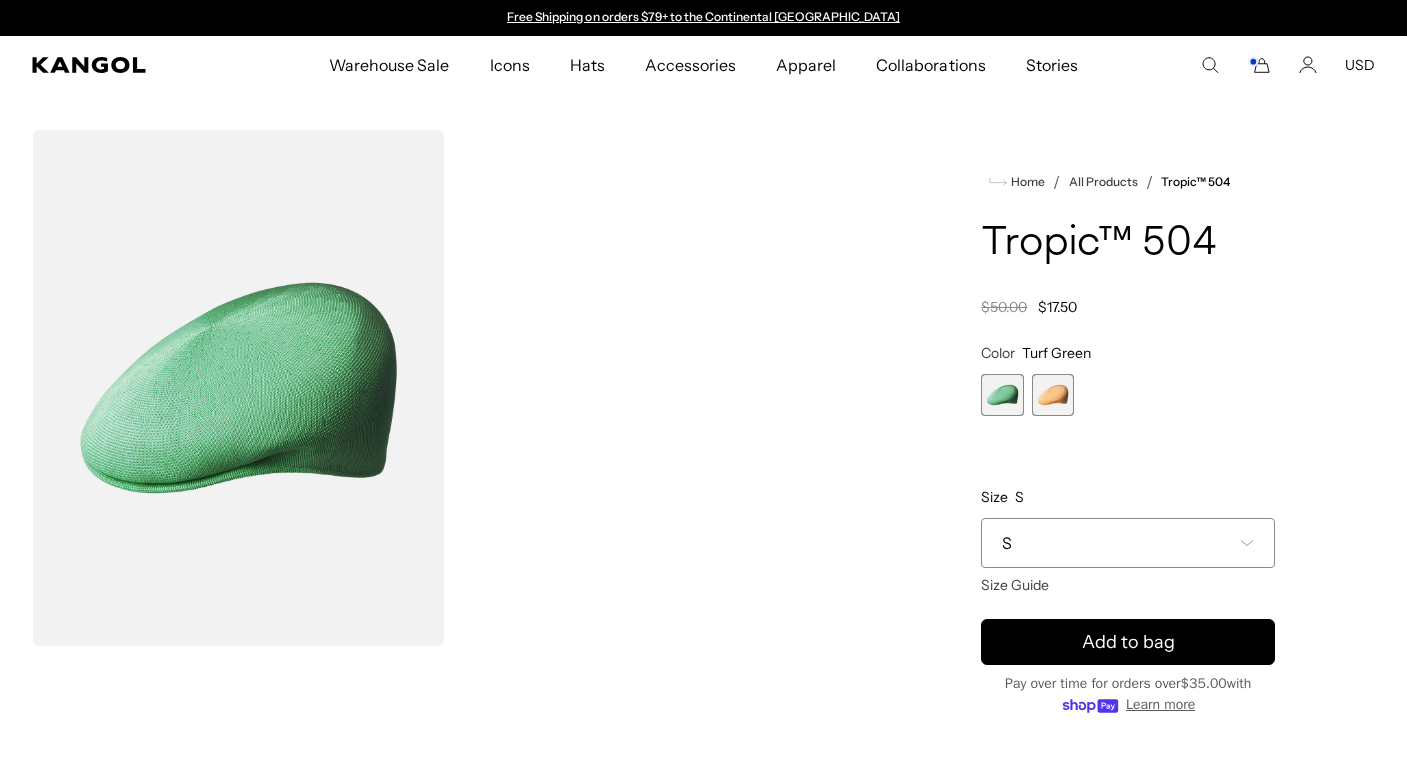 scroll, scrollTop: 0, scrollLeft: 0, axis: both 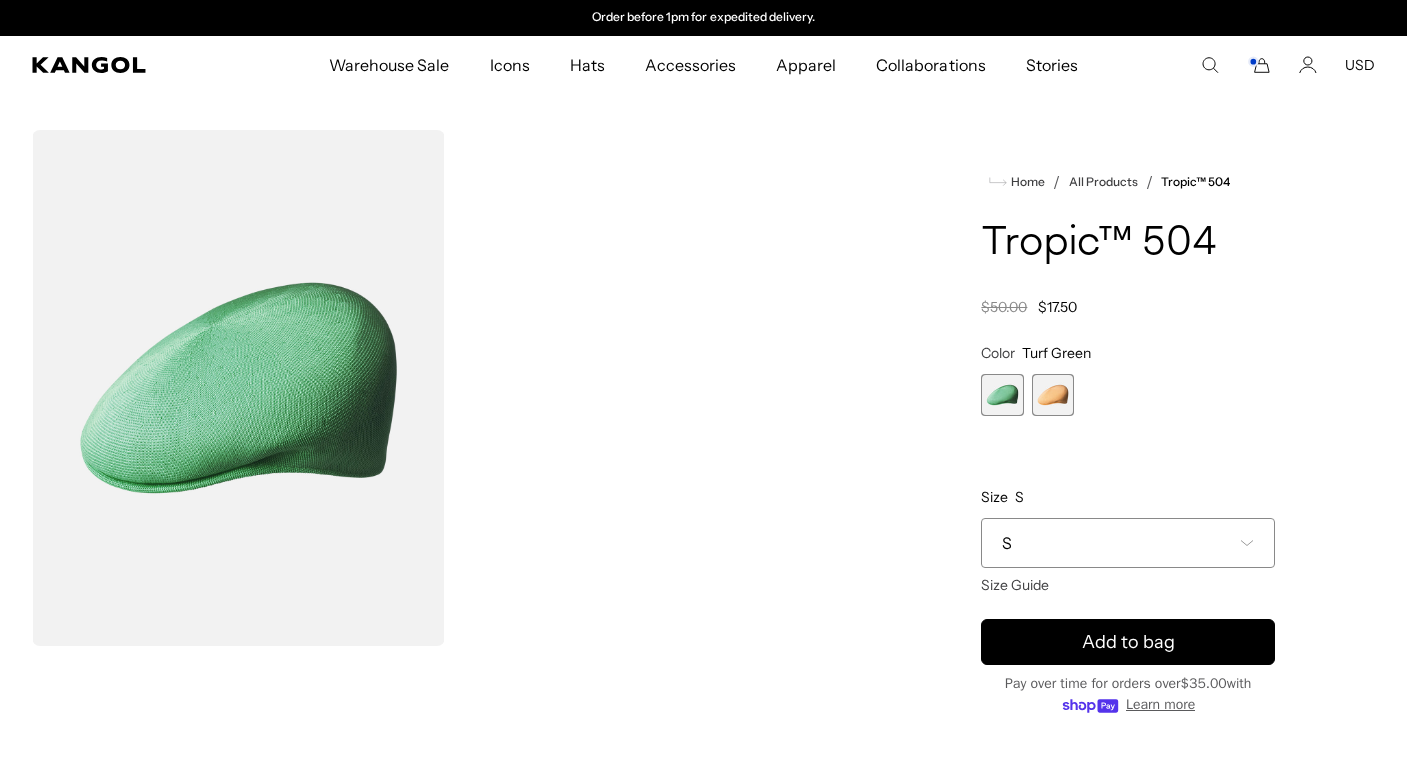 click on "S" at bounding box center [1128, 543] 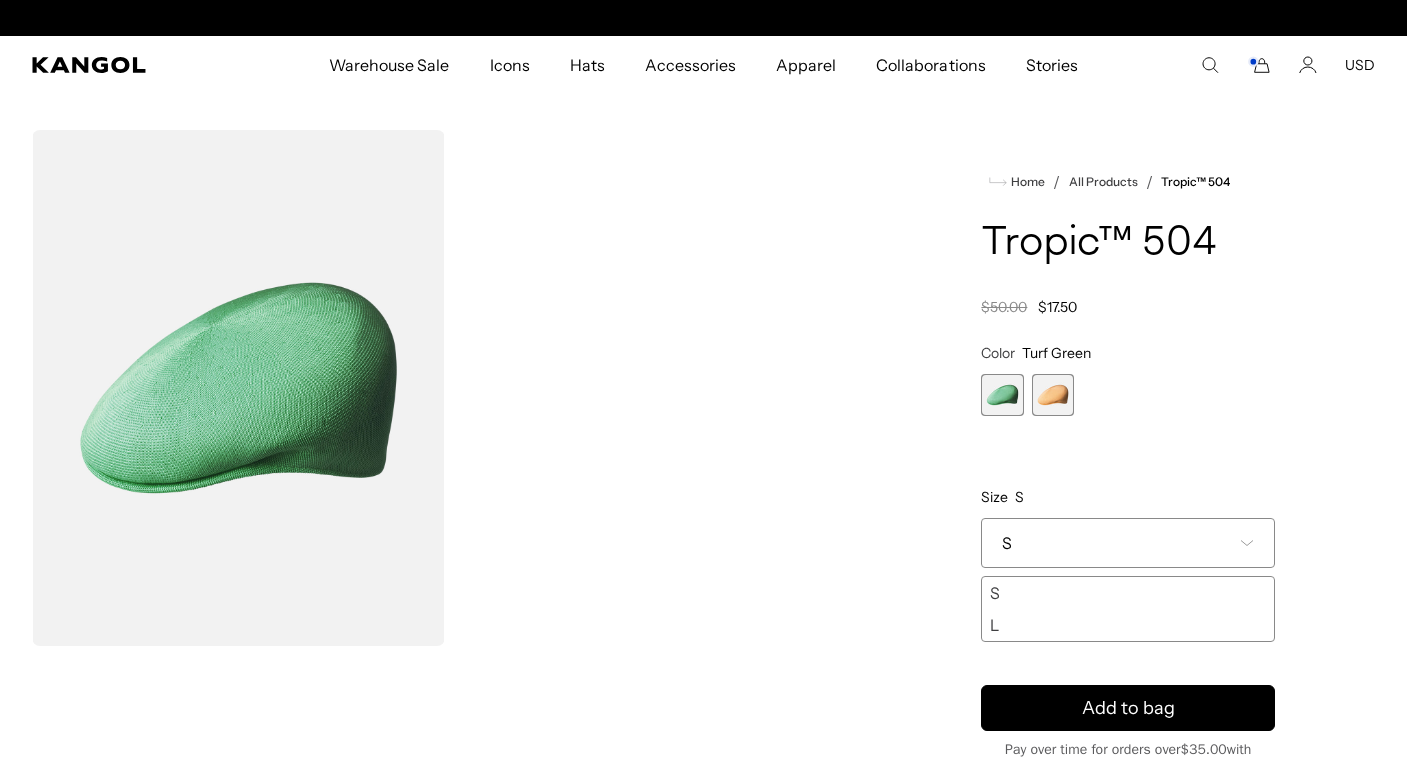 scroll, scrollTop: 0, scrollLeft: 0, axis: both 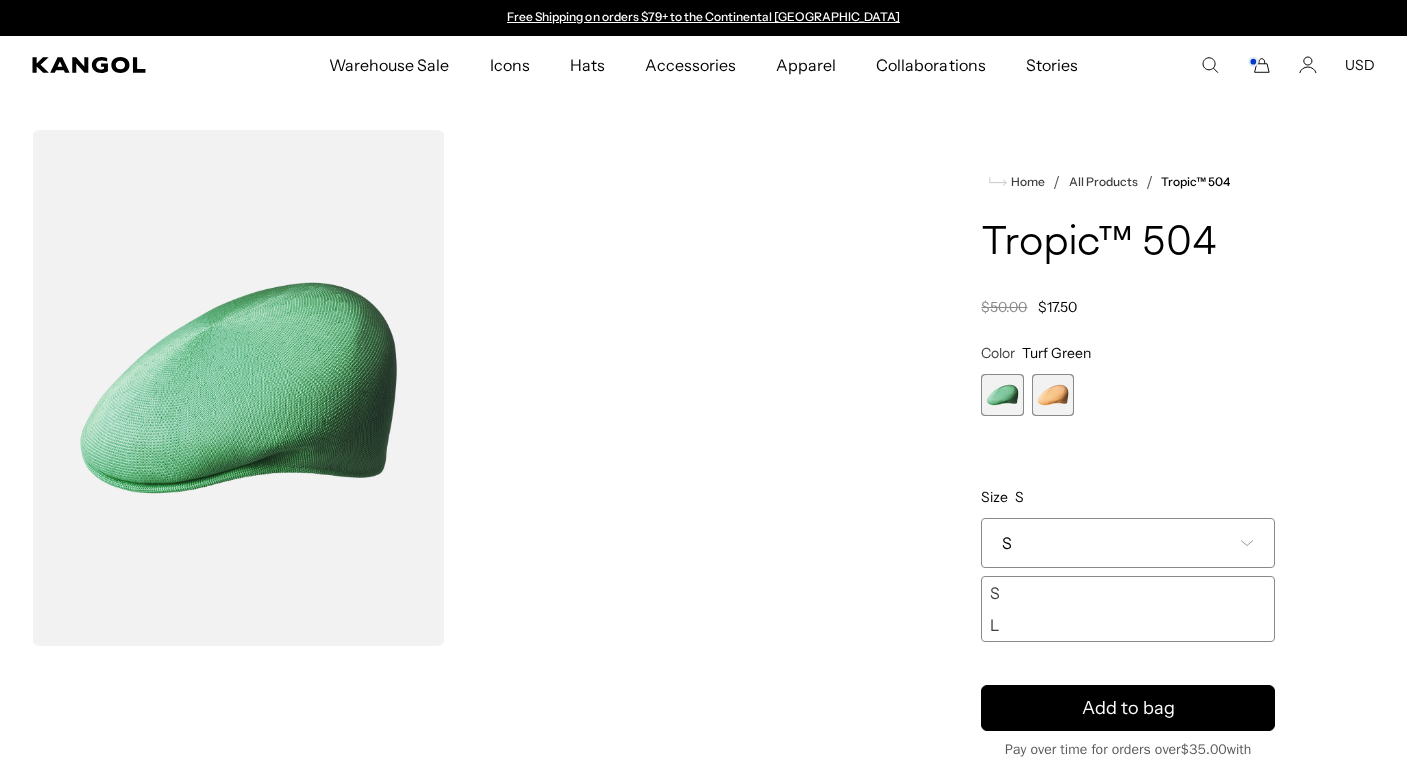 click on "S" at bounding box center [1128, 543] 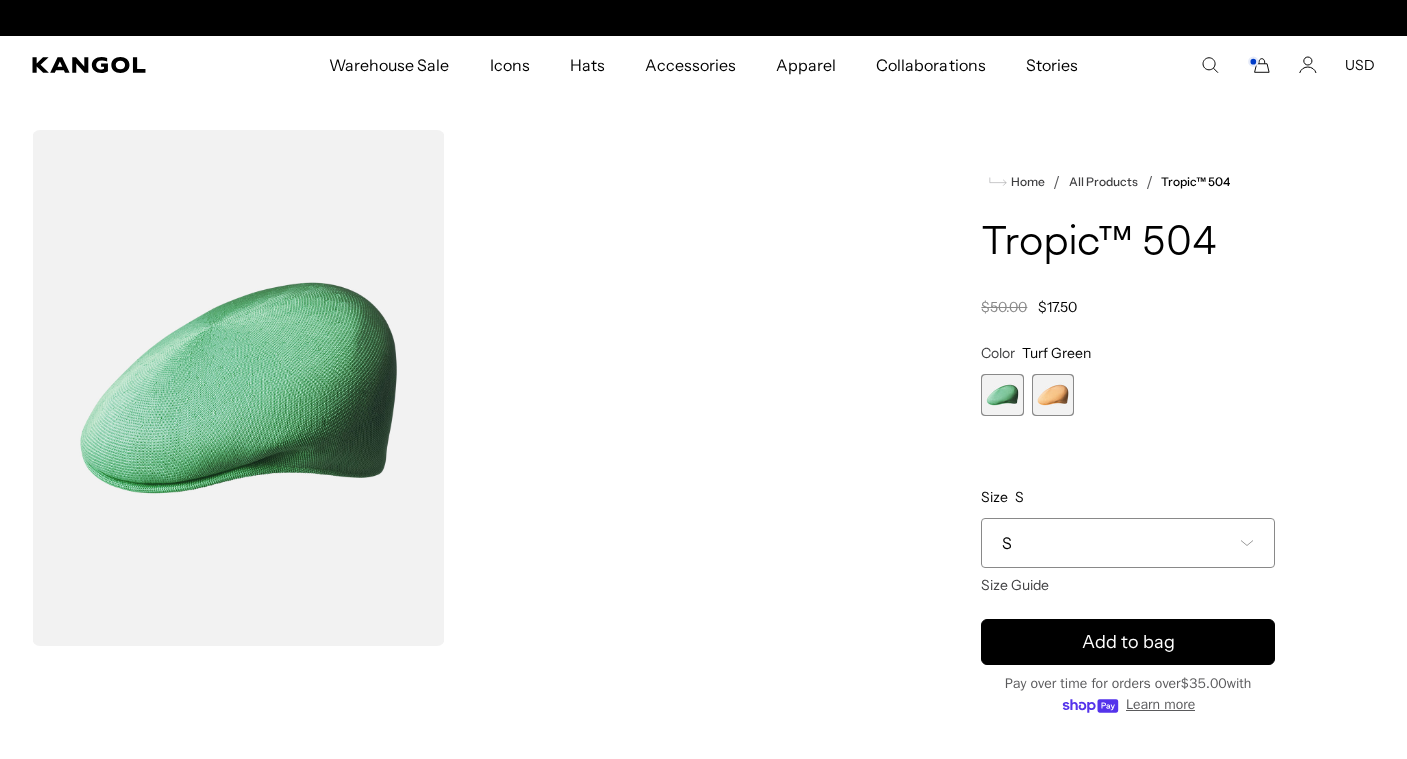 scroll, scrollTop: 0, scrollLeft: 412, axis: horizontal 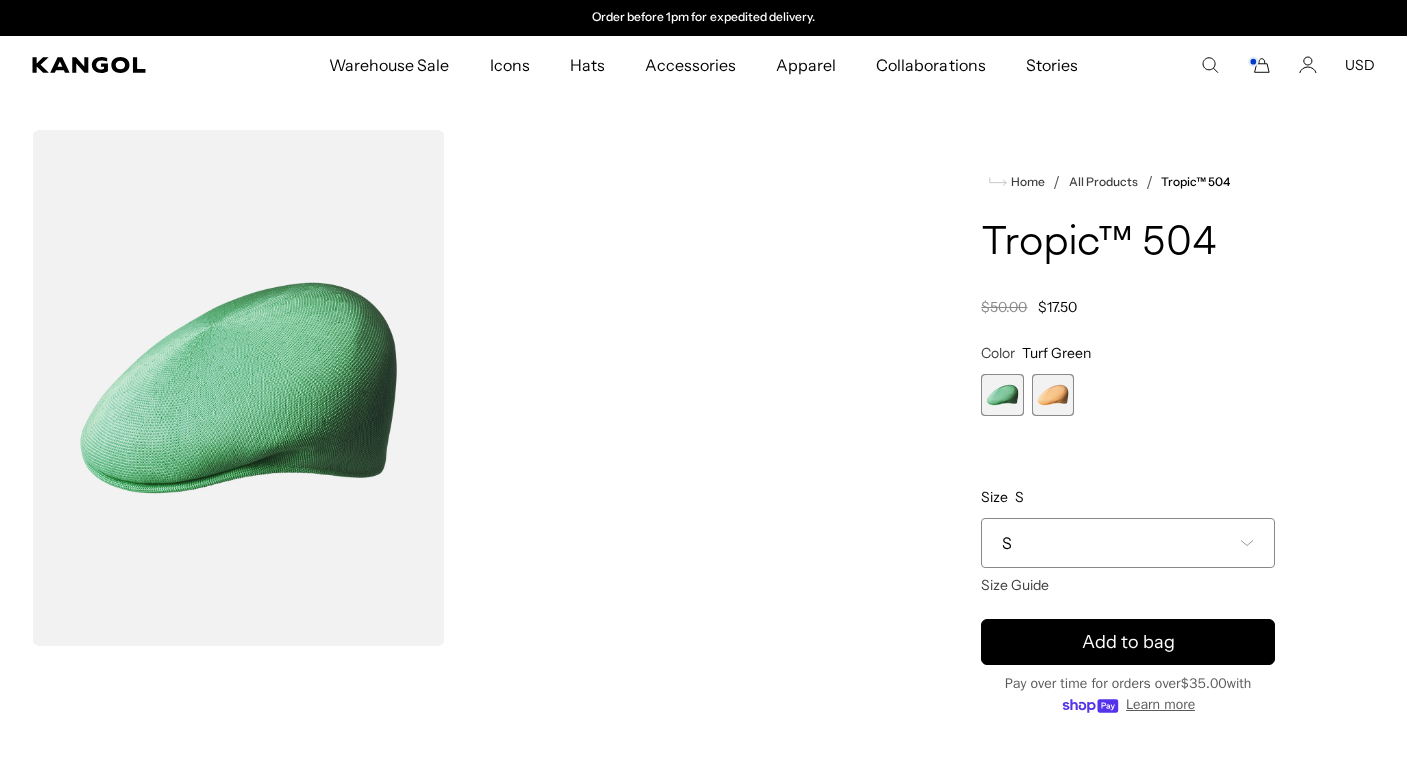 click at bounding box center (1053, 395) 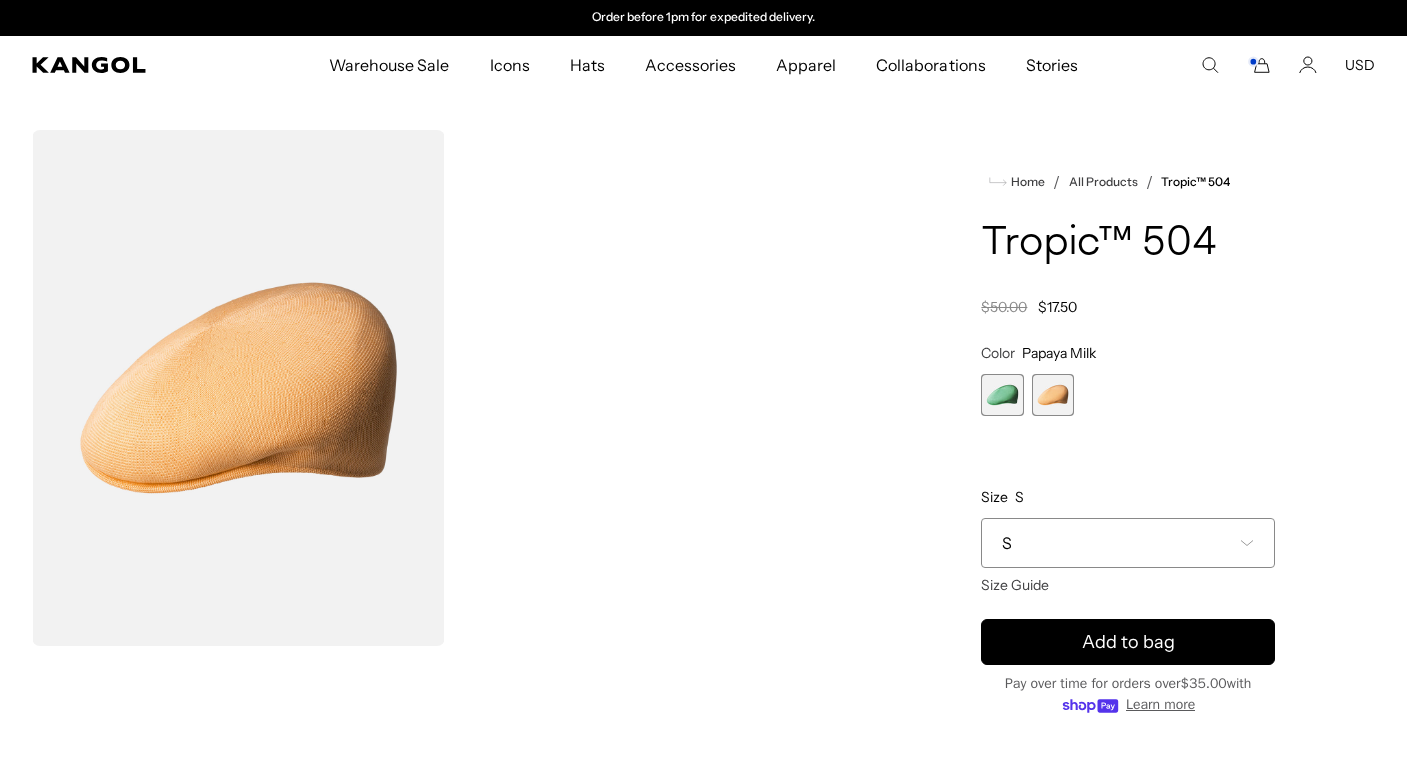 click on "S" at bounding box center (1128, 543) 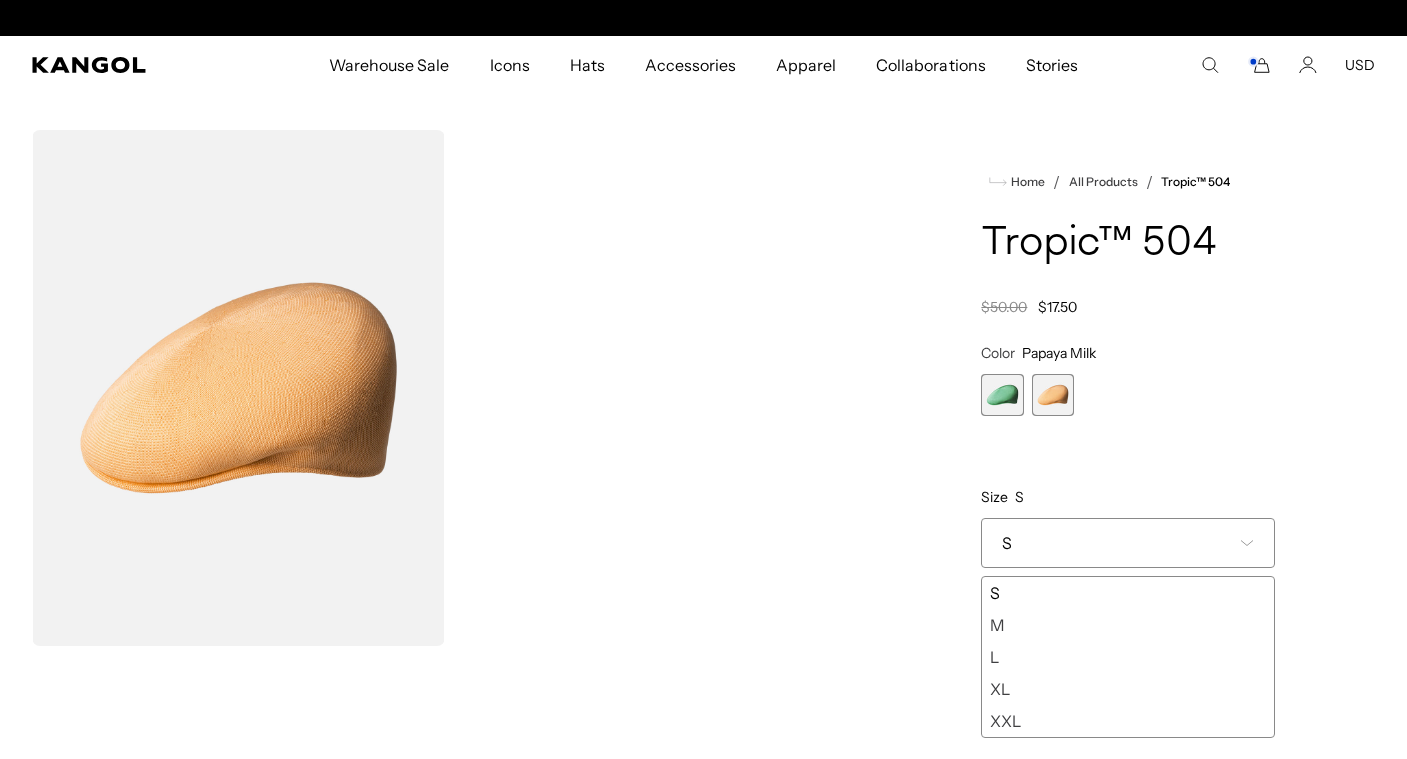 scroll, scrollTop: 0, scrollLeft: 0, axis: both 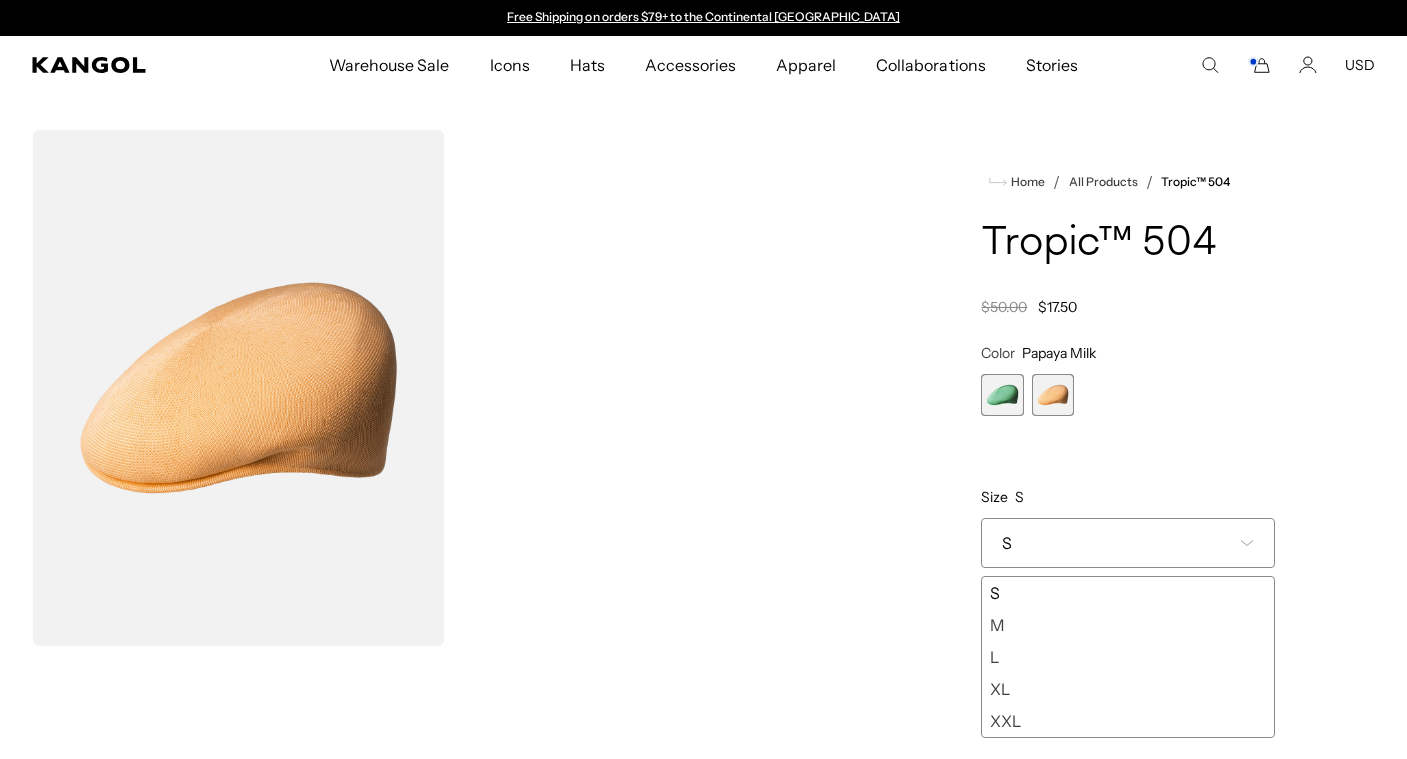 click on "Loading...
Home
/
All Products
/
Tropic™ 504
Tropic™ 504
Regular price
$17.50
Regular price
$50.00
Sale price
$17.50
Color
Papaya Milk" at bounding box center (703, 622) 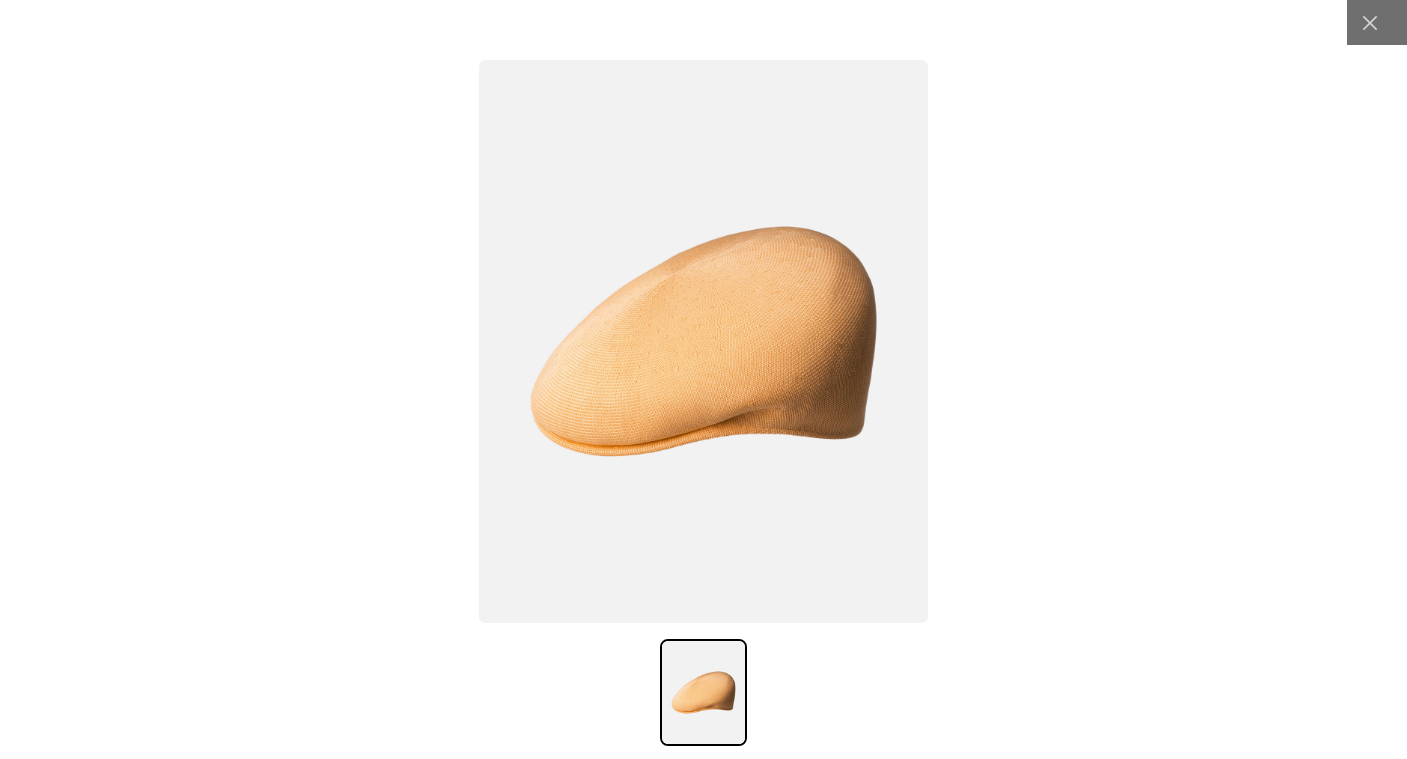 scroll, scrollTop: 0, scrollLeft: 412, axis: horizontal 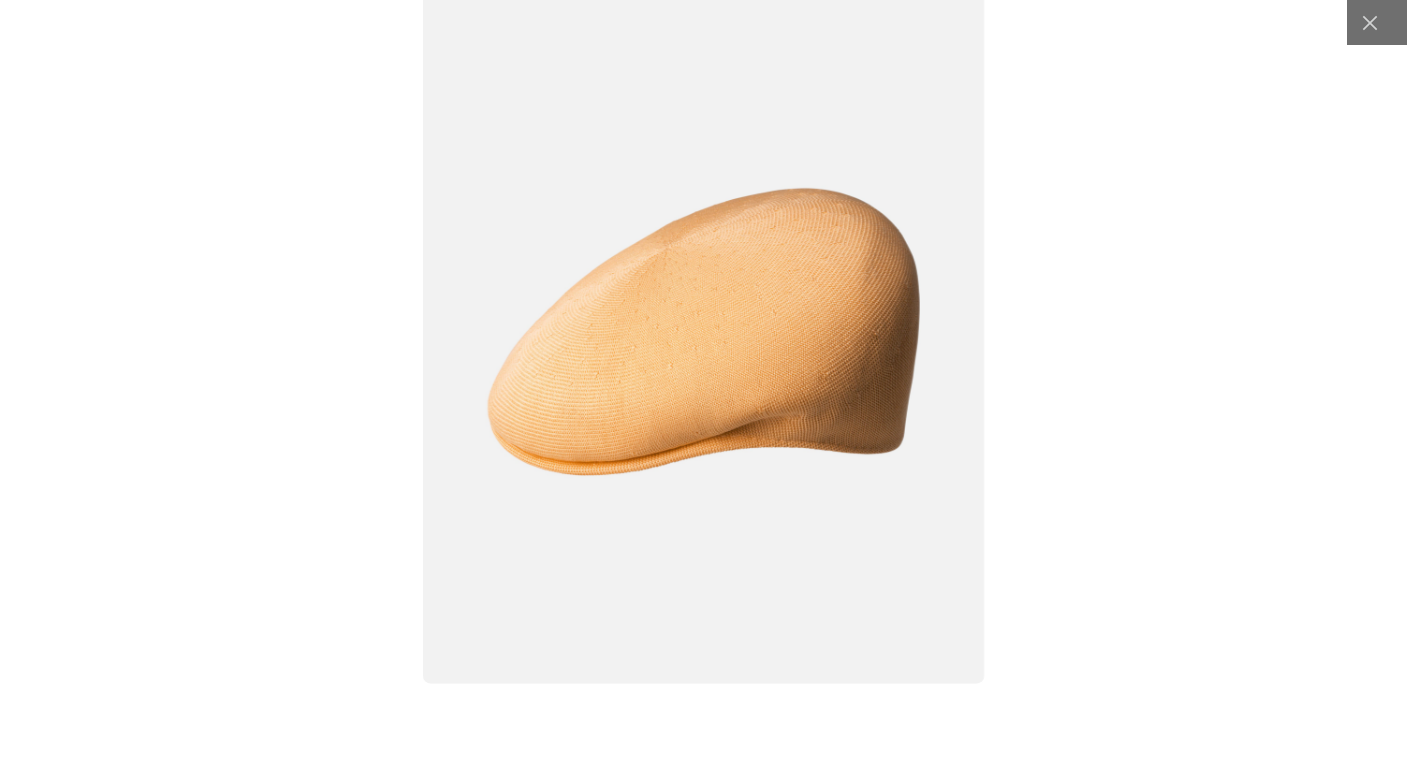 click at bounding box center [703, 379] 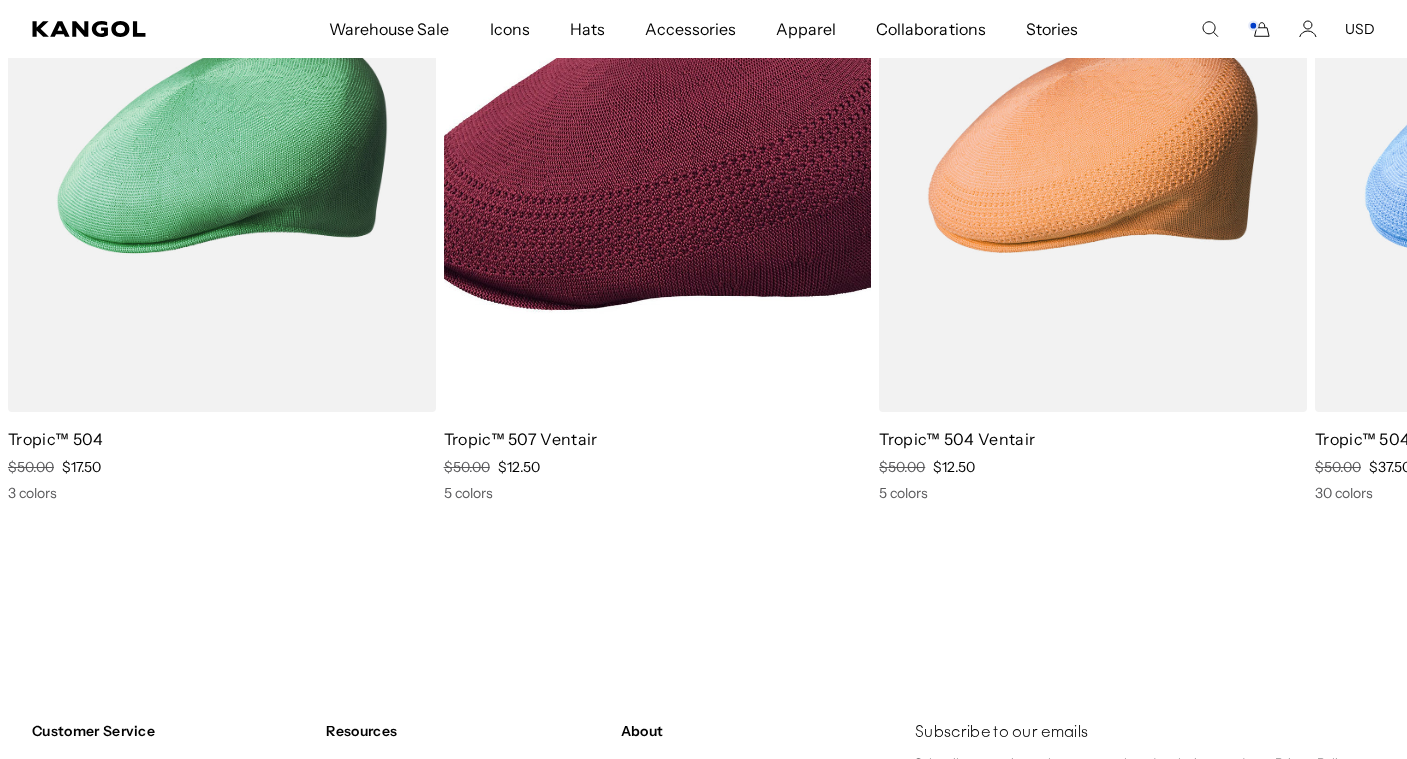 scroll, scrollTop: 0, scrollLeft: 0, axis: both 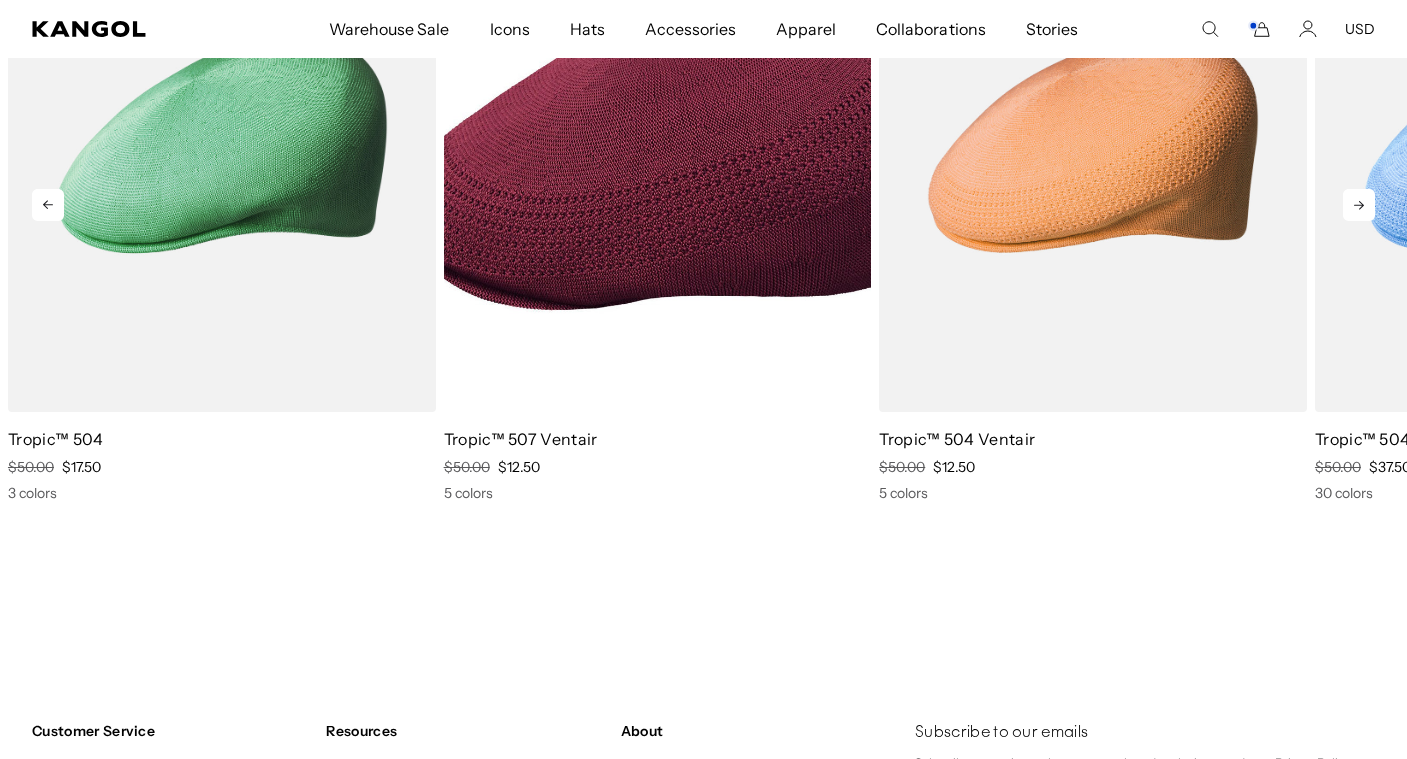 click 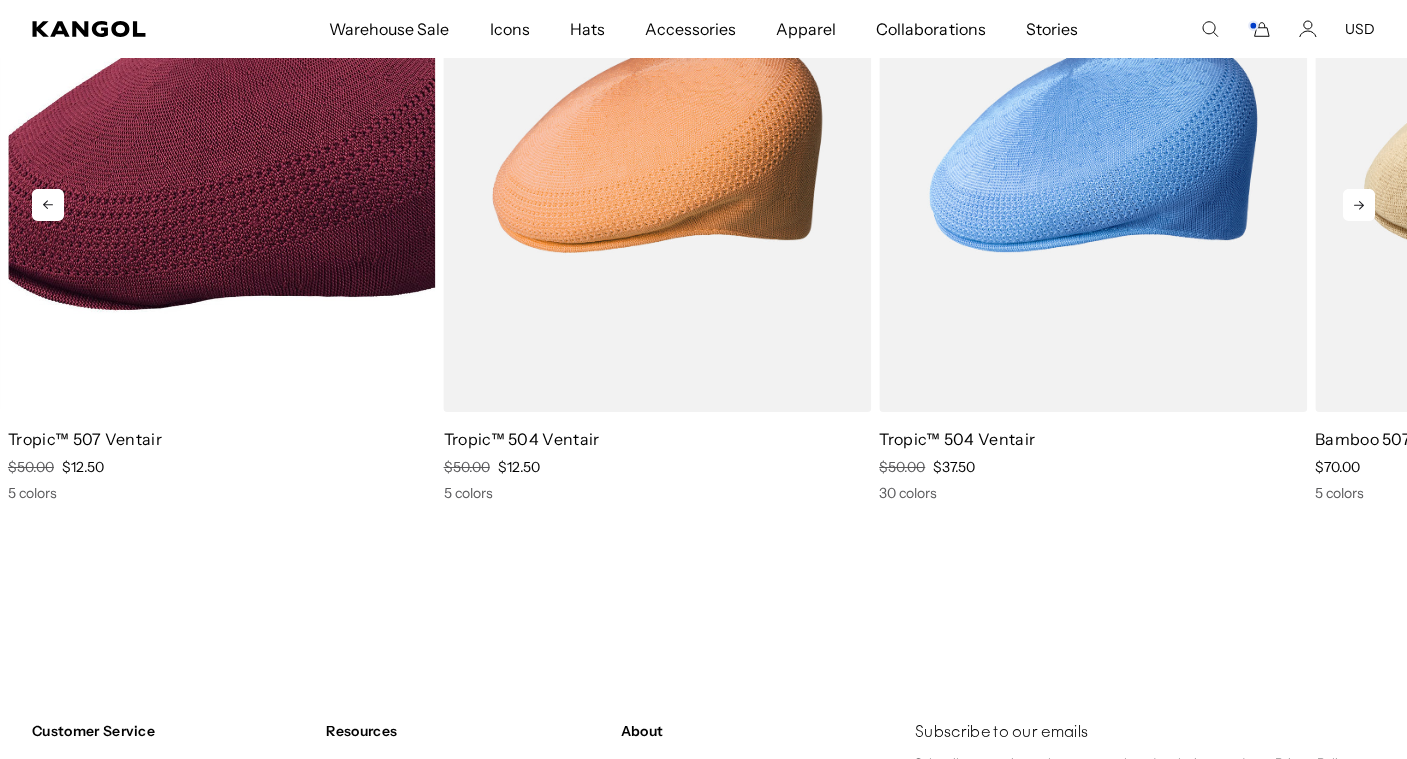 scroll, scrollTop: 0, scrollLeft: 412, axis: horizontal 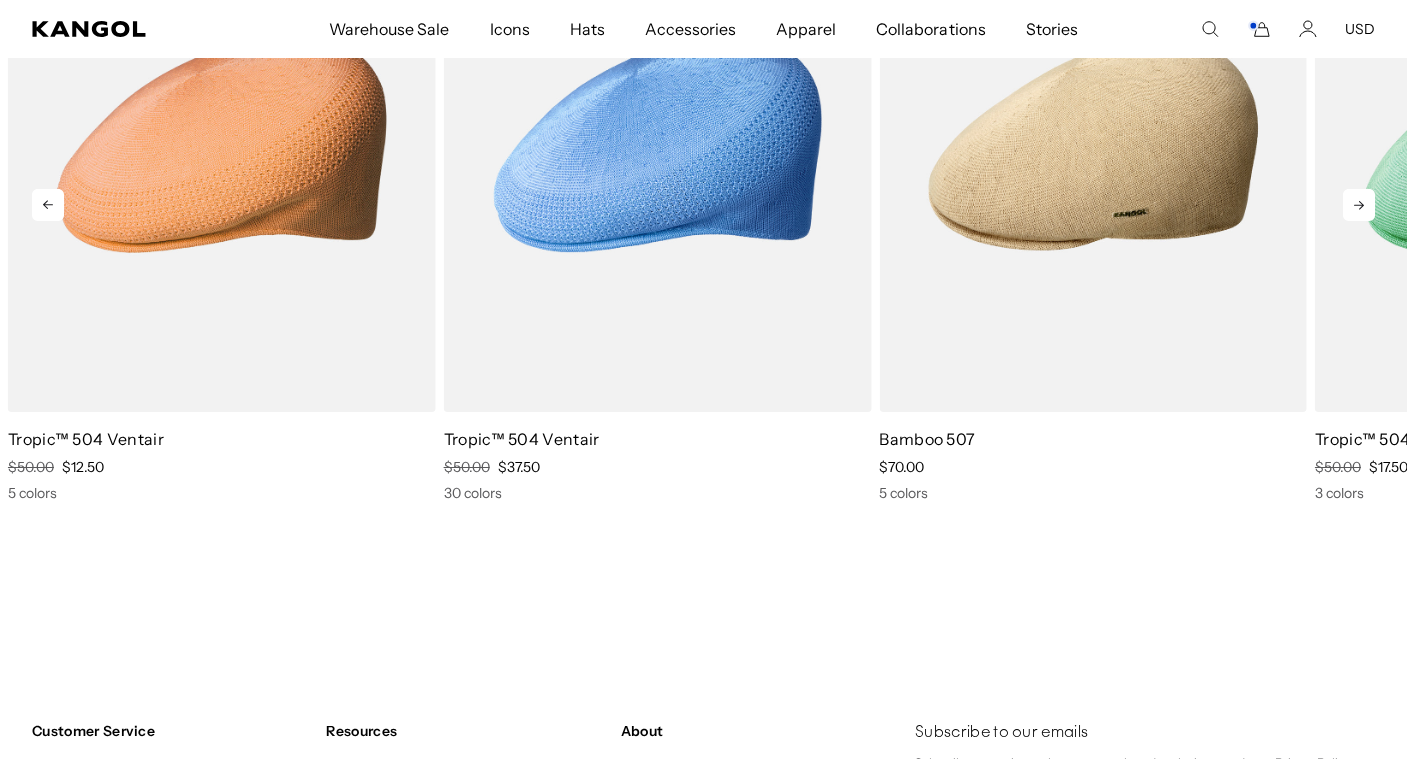 click 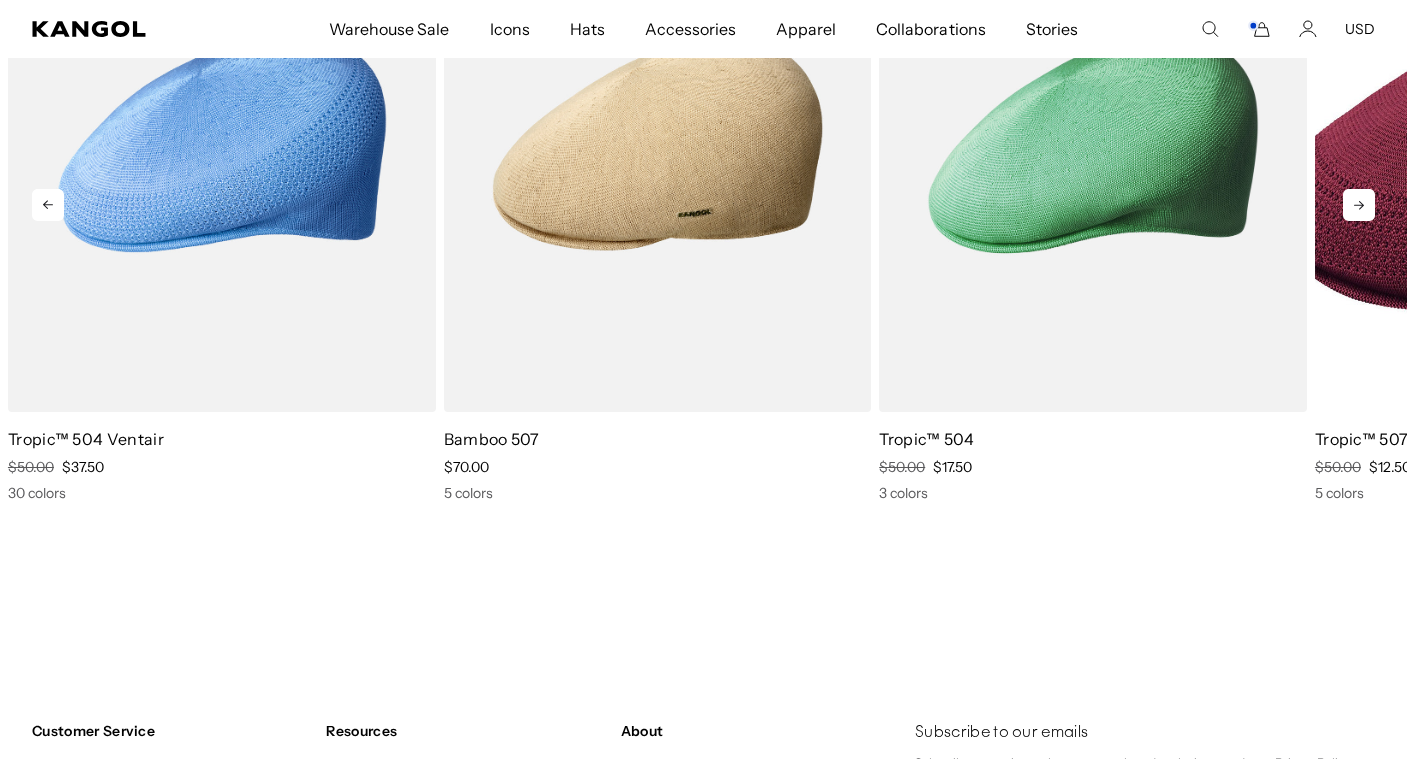 scroll, scrollTop: 0, scrollLeft: 412, axis: horizontal 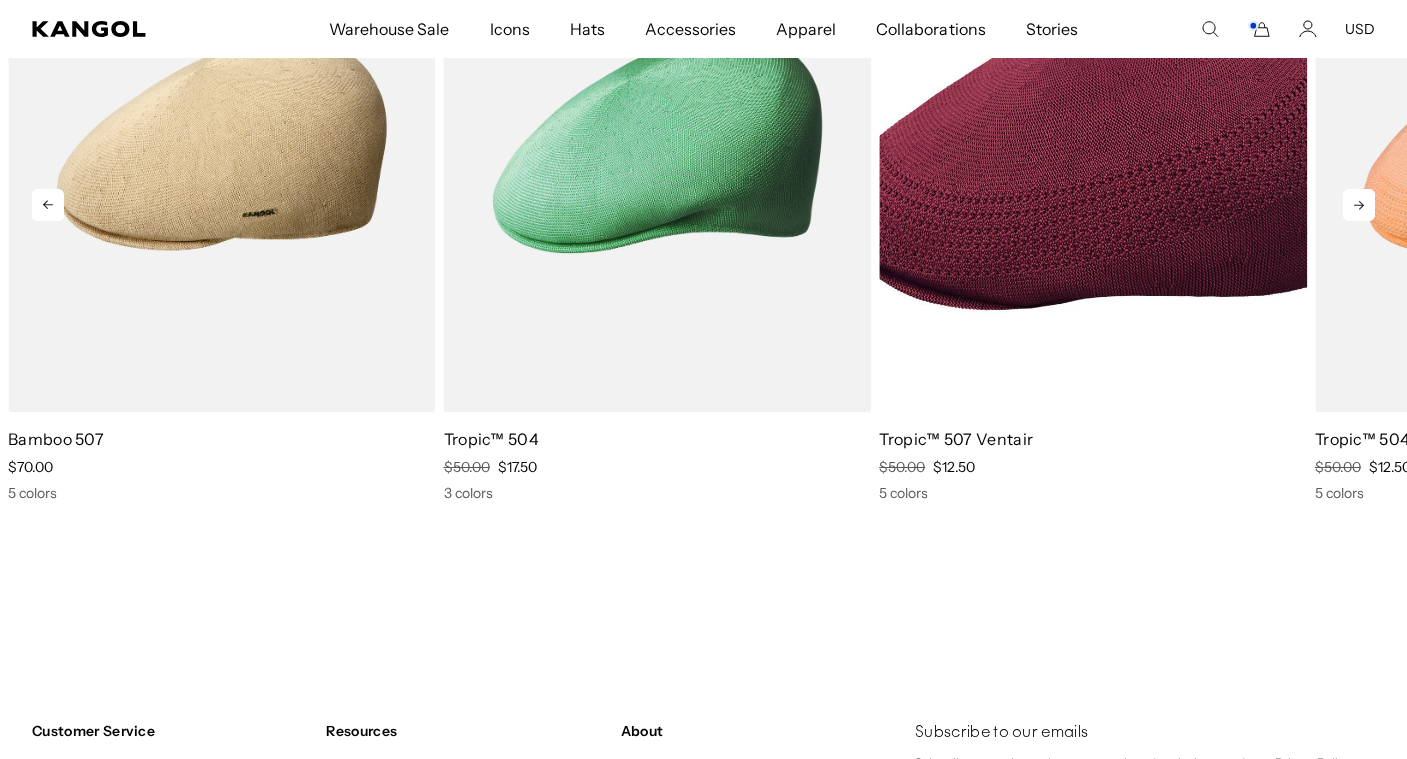 click 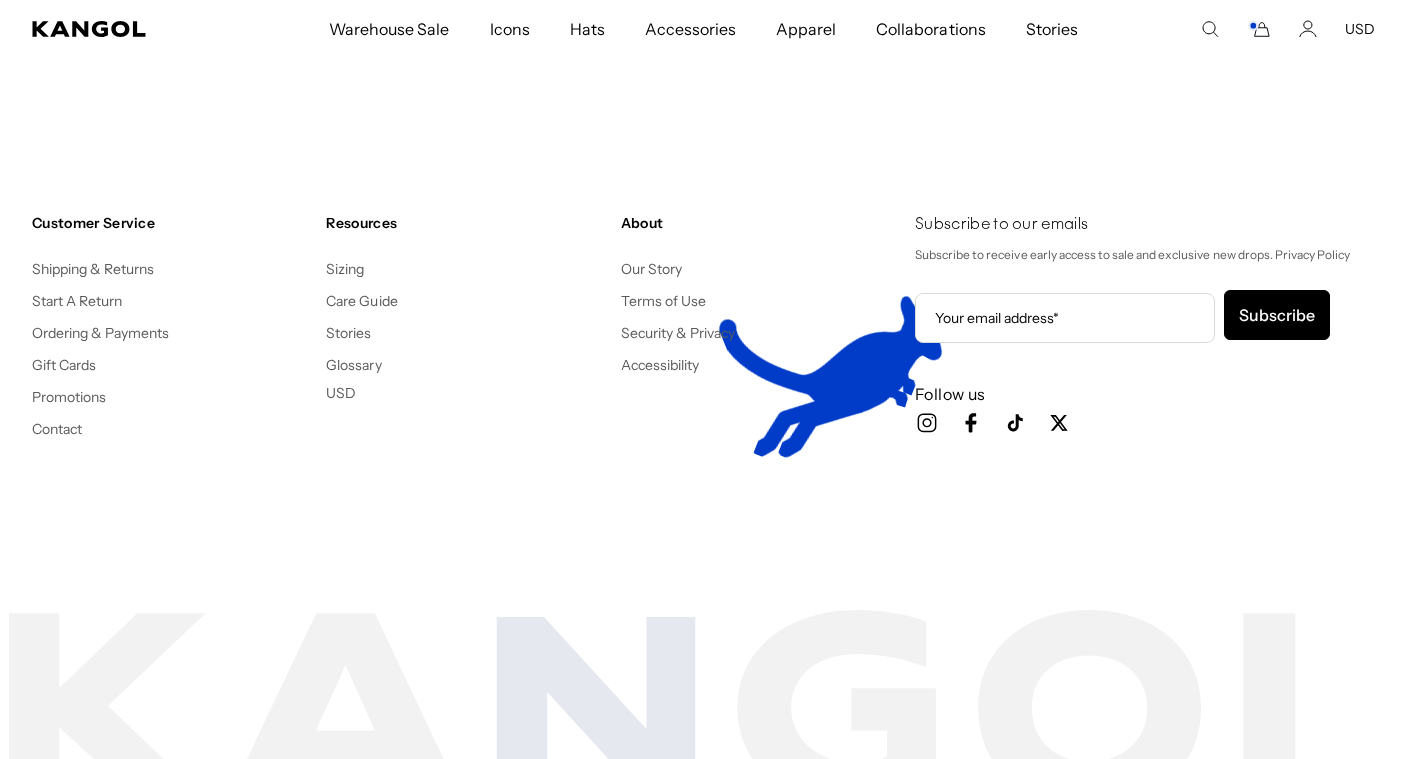 scroll, scrollTop: 3946, scrollLeft: 0, axis: vertical 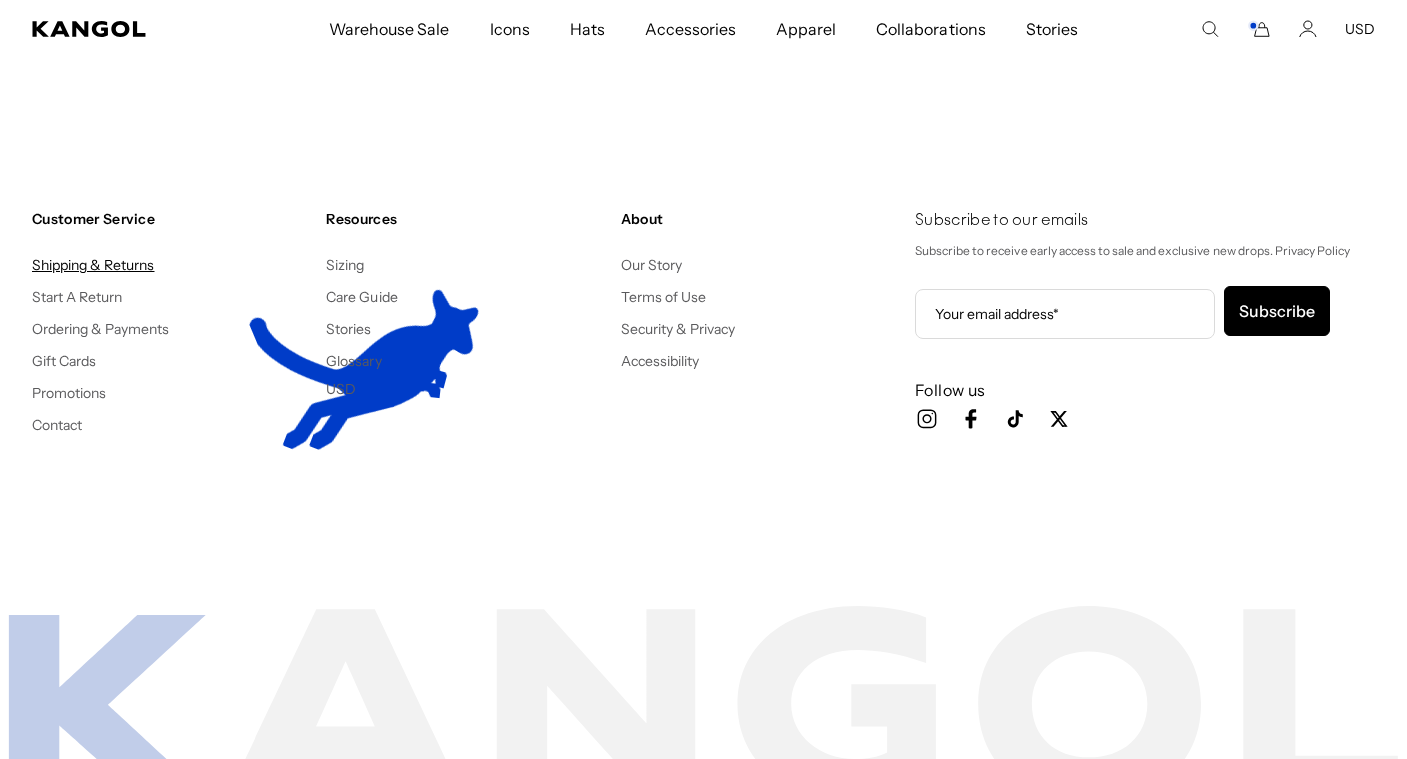 click on "Shipping & Returns" at bounding box center [93, 265] 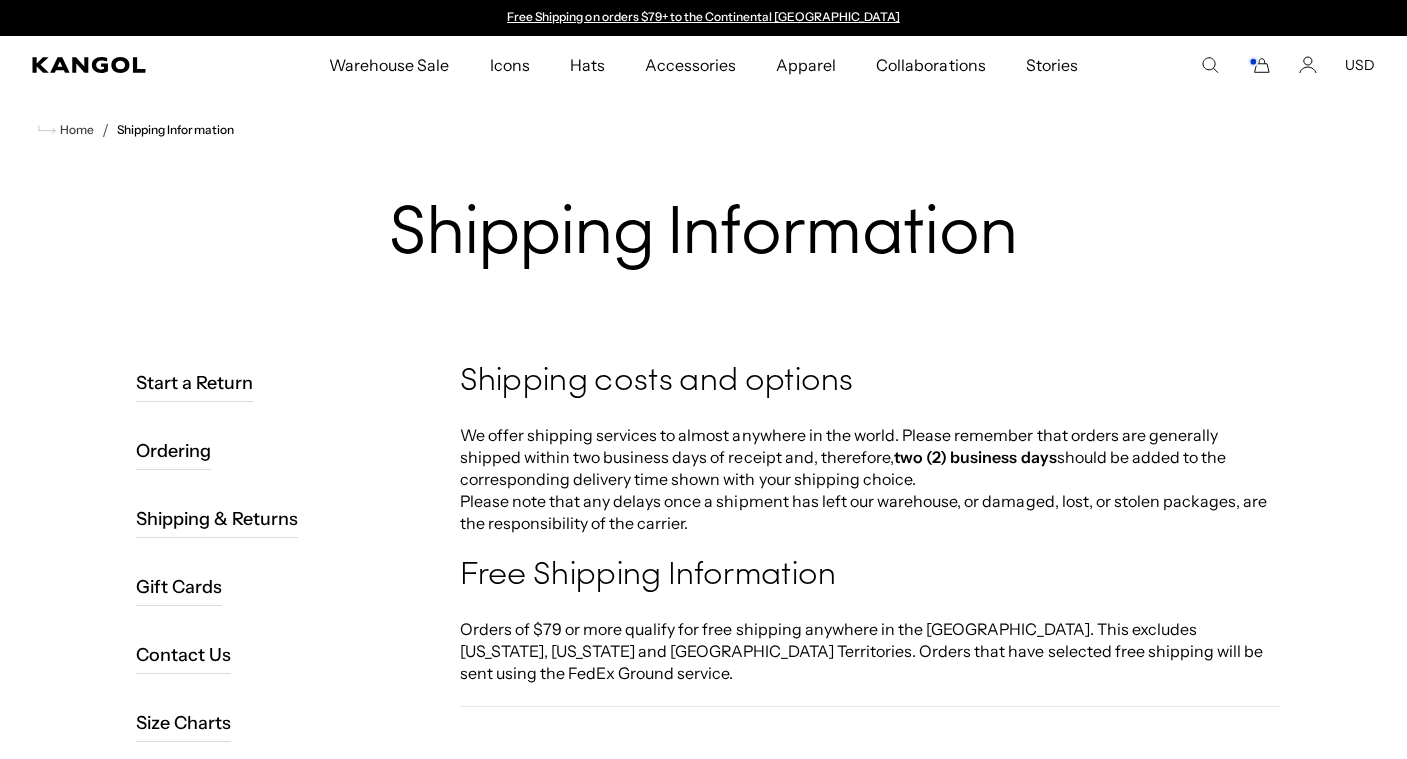 scroll, scrollTop: 0, scrollLeft: 0, axis: both 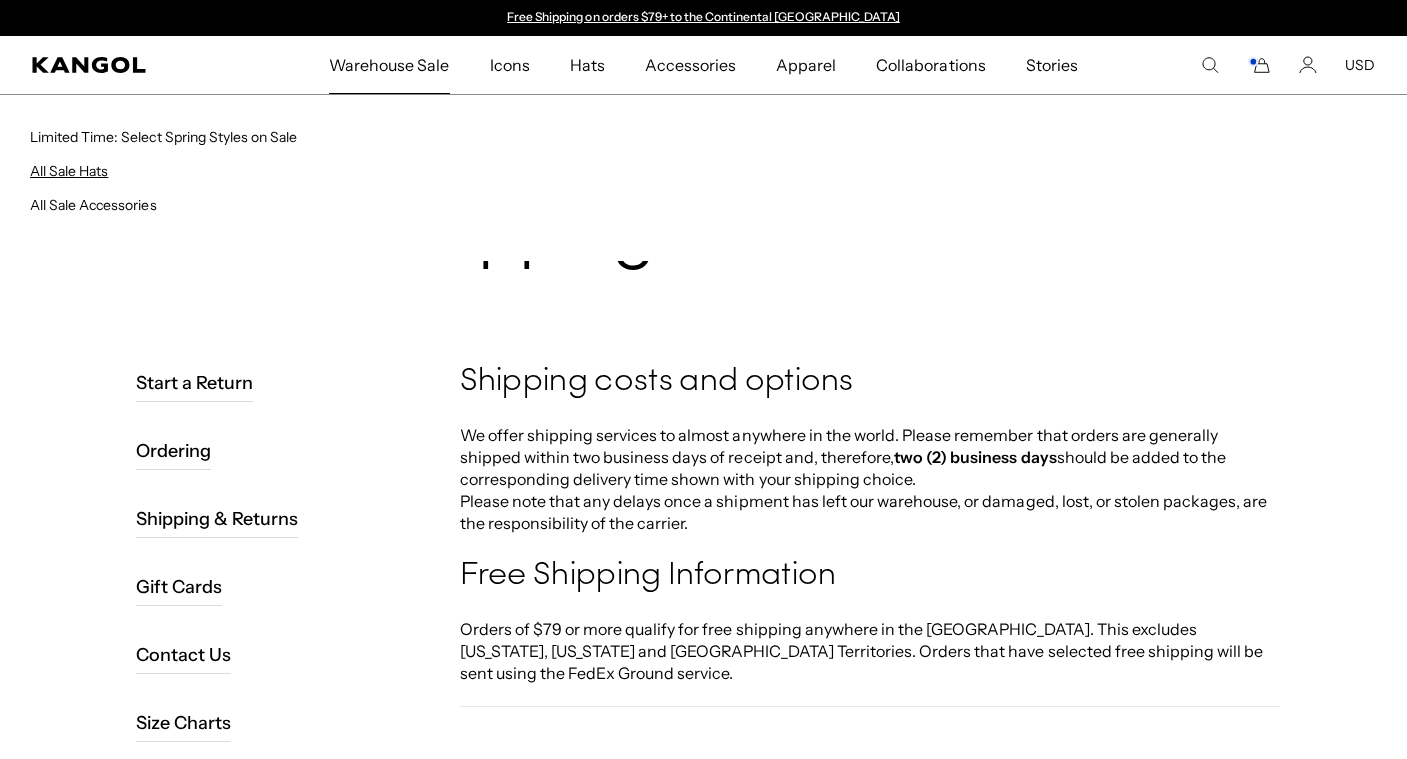 click on "All Sale Hats" at bounding box center [69, 171] 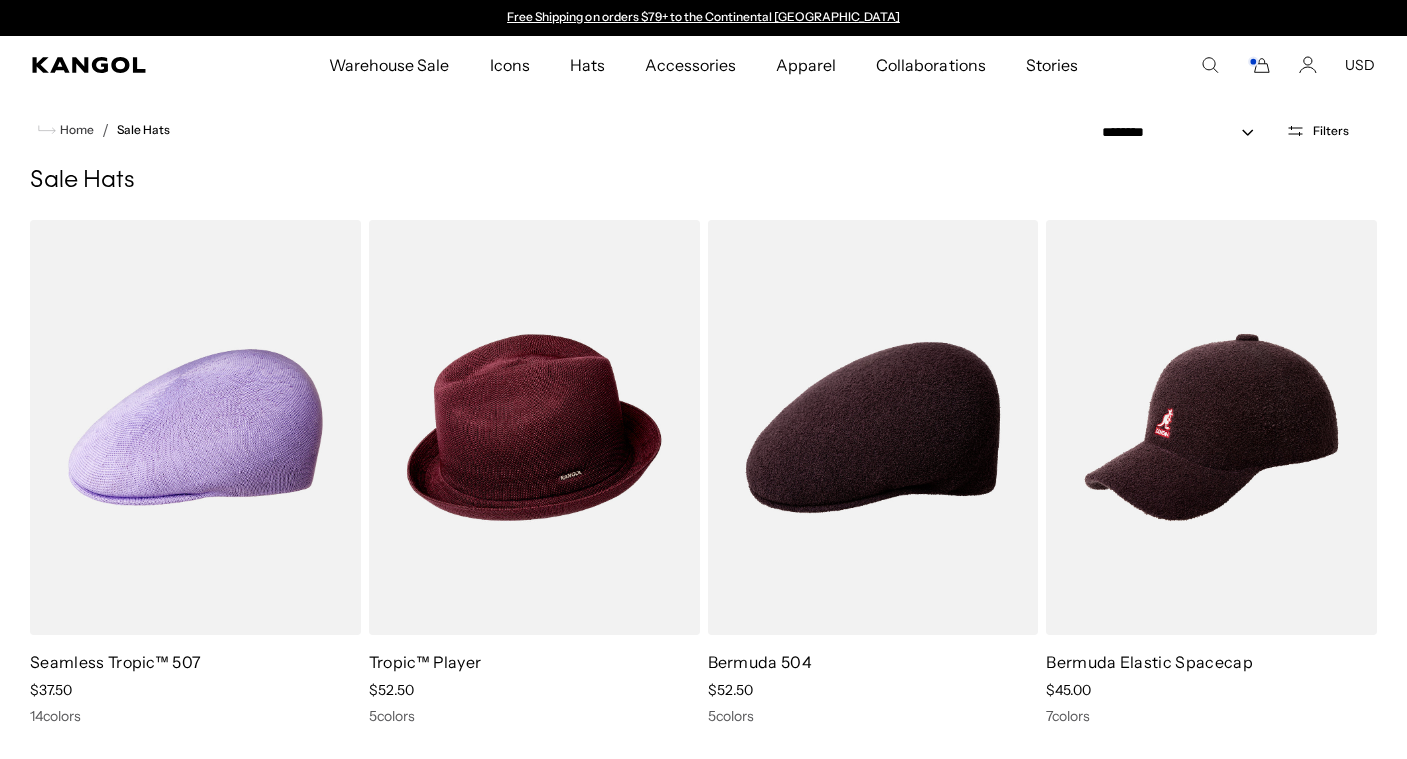 scroll, scrollTop: 0, scrollLeft: 0, axis: both 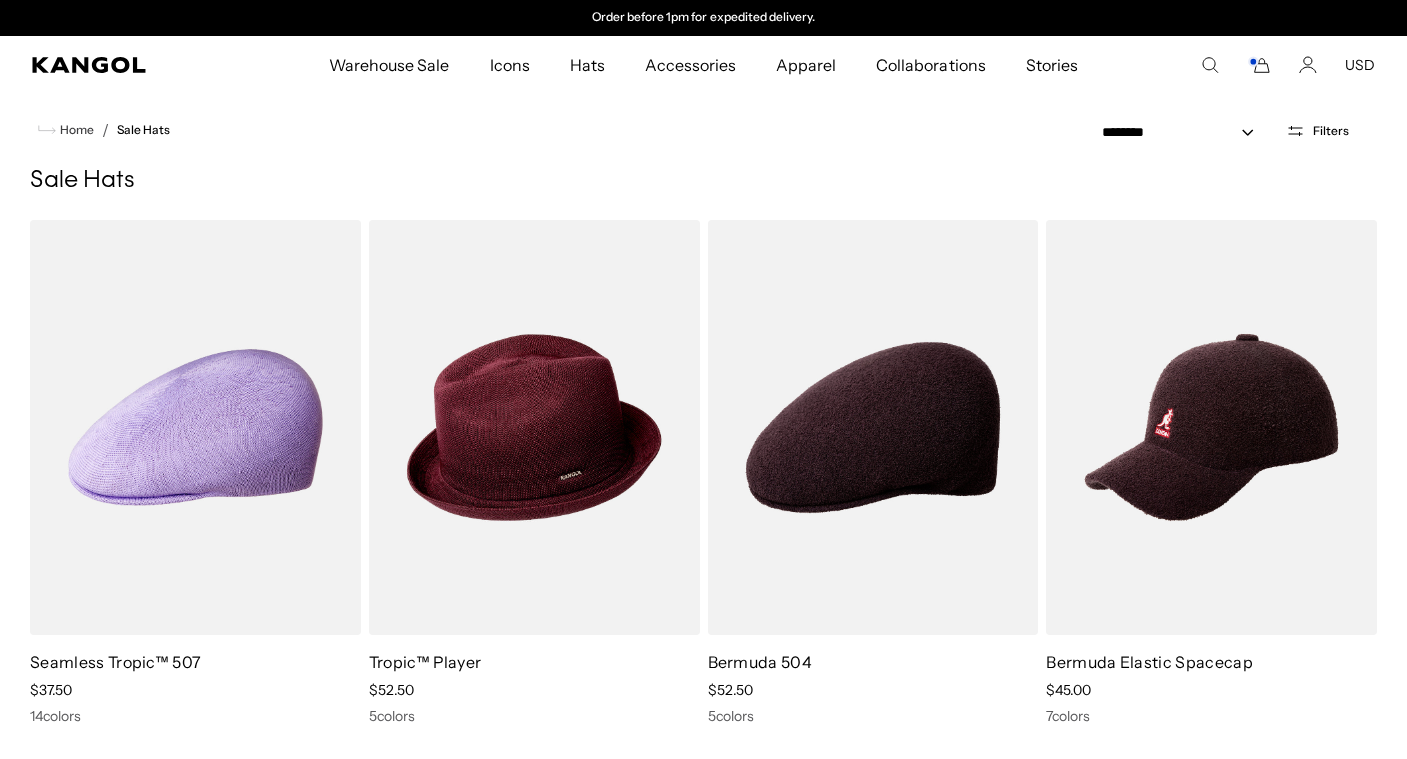 click on "Filters" at bounding box center (1331, 131) 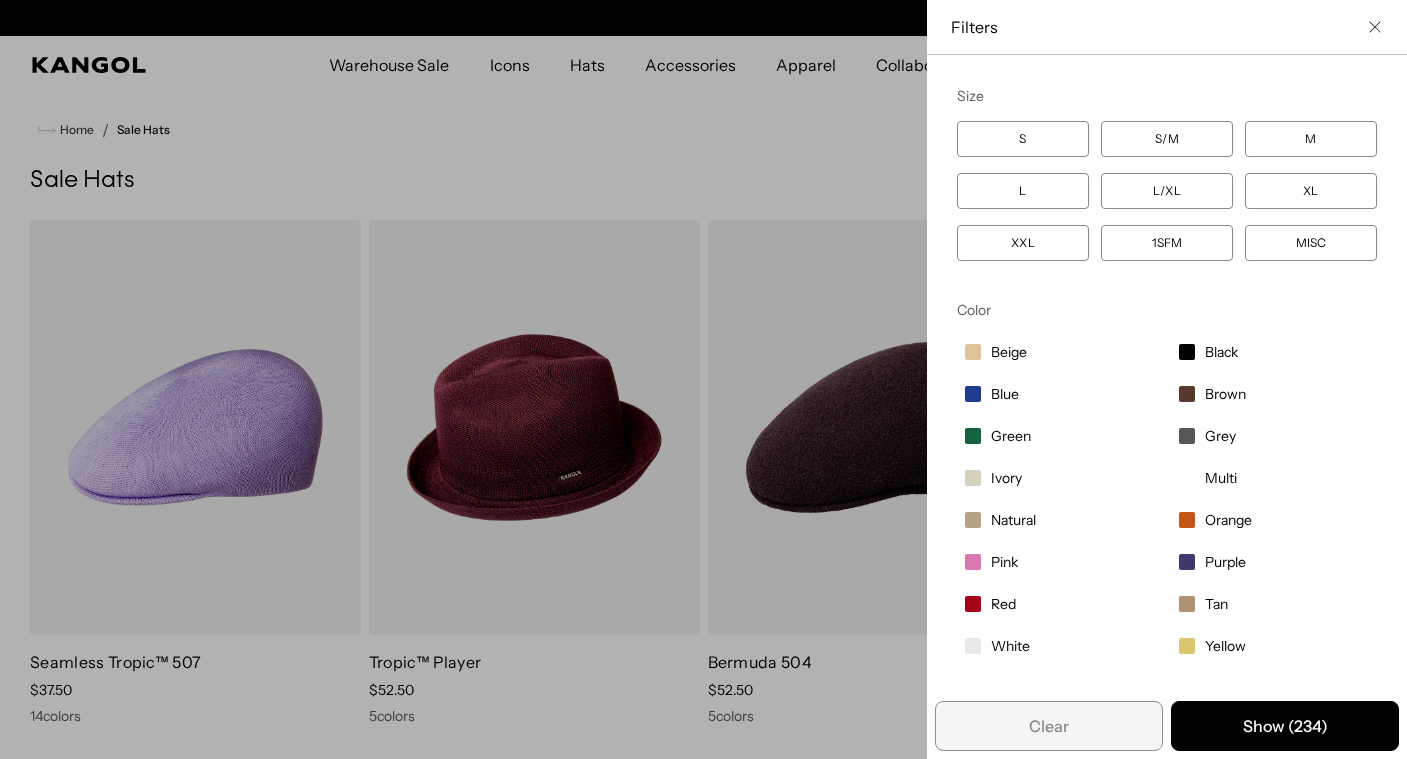 scroll, scrollTop: 0, scrollLeft: 0, axis: both 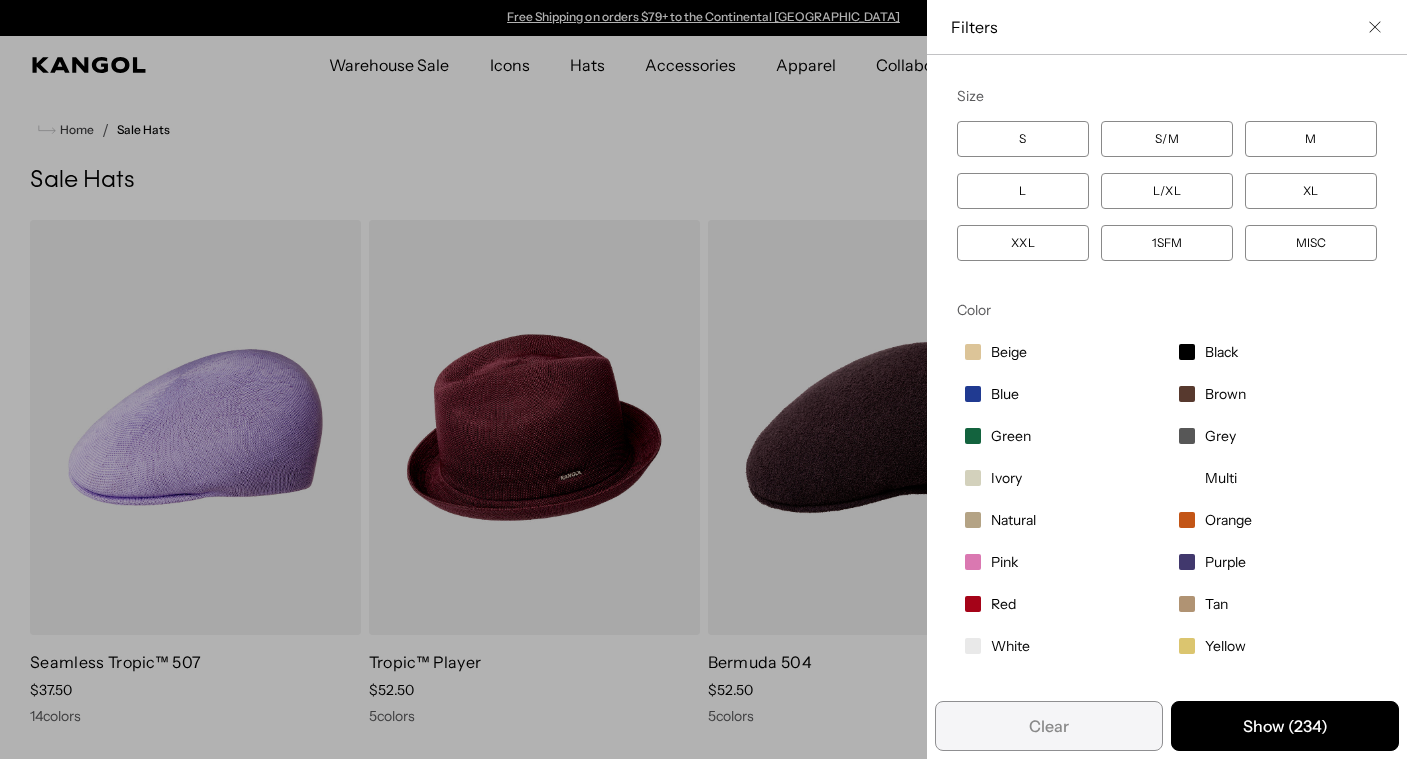 click at bounding box center [703, 379] 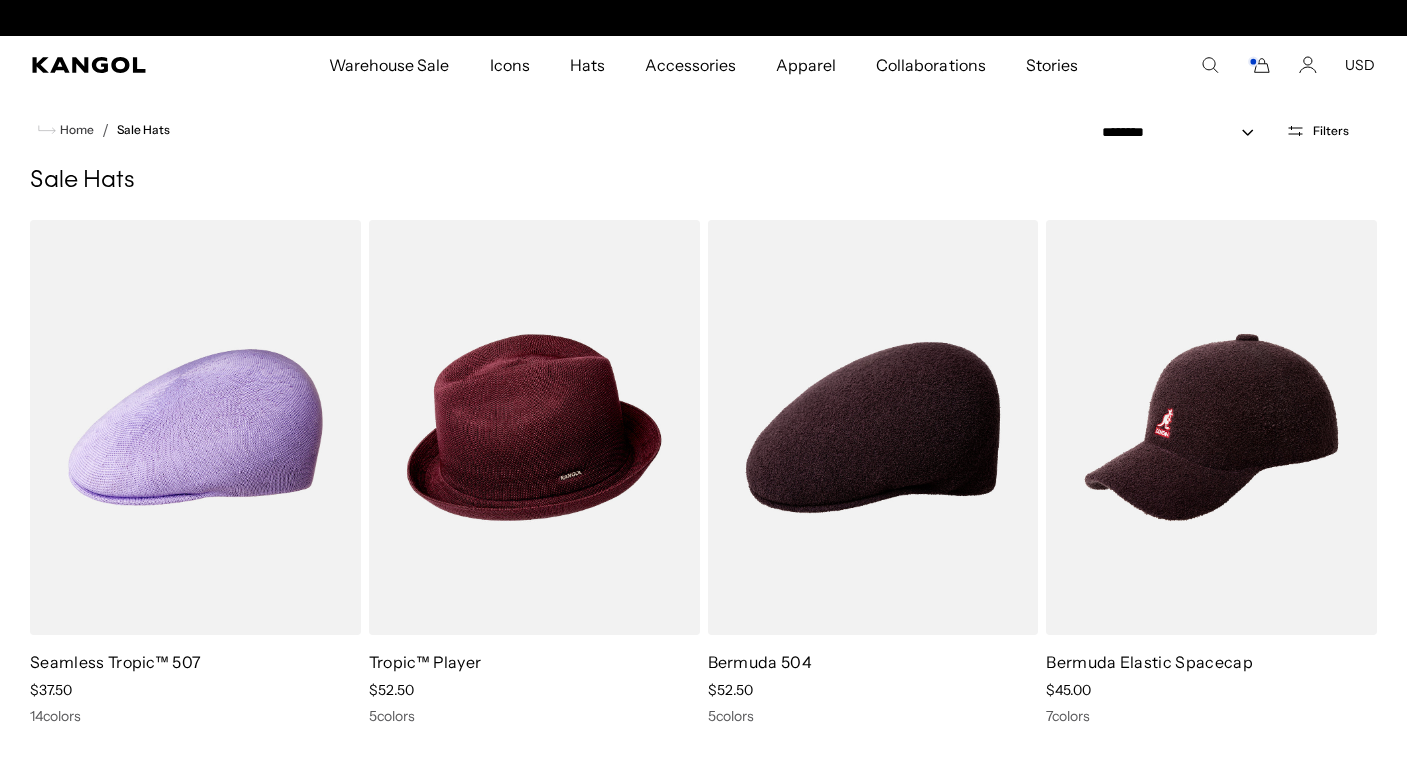 scroll, scrollTop: 0, scrollLeft: 412, axis: horizontal 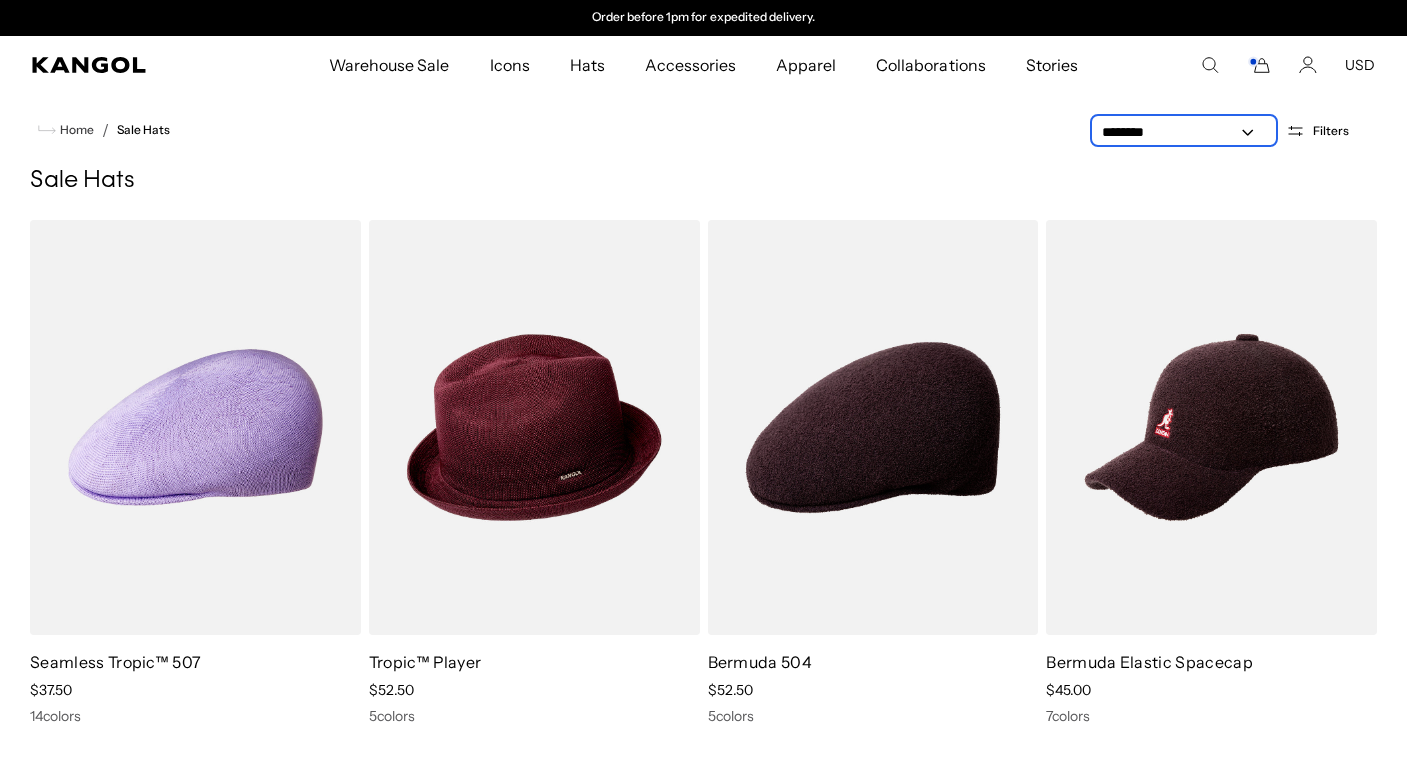 click on "**********" at bounding box center [1184, 132] 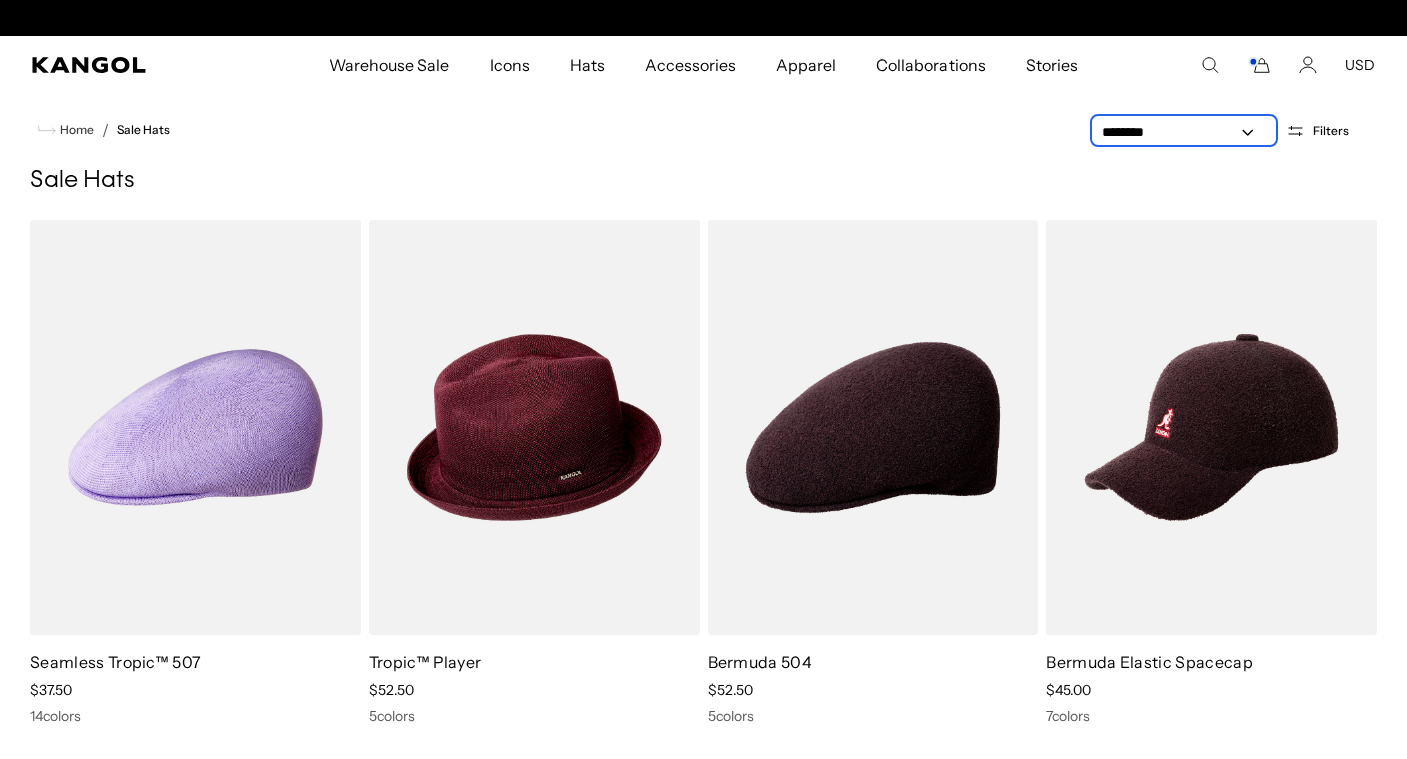 scroll, scrollTop: 0, scrollLeft: 0, axis: both 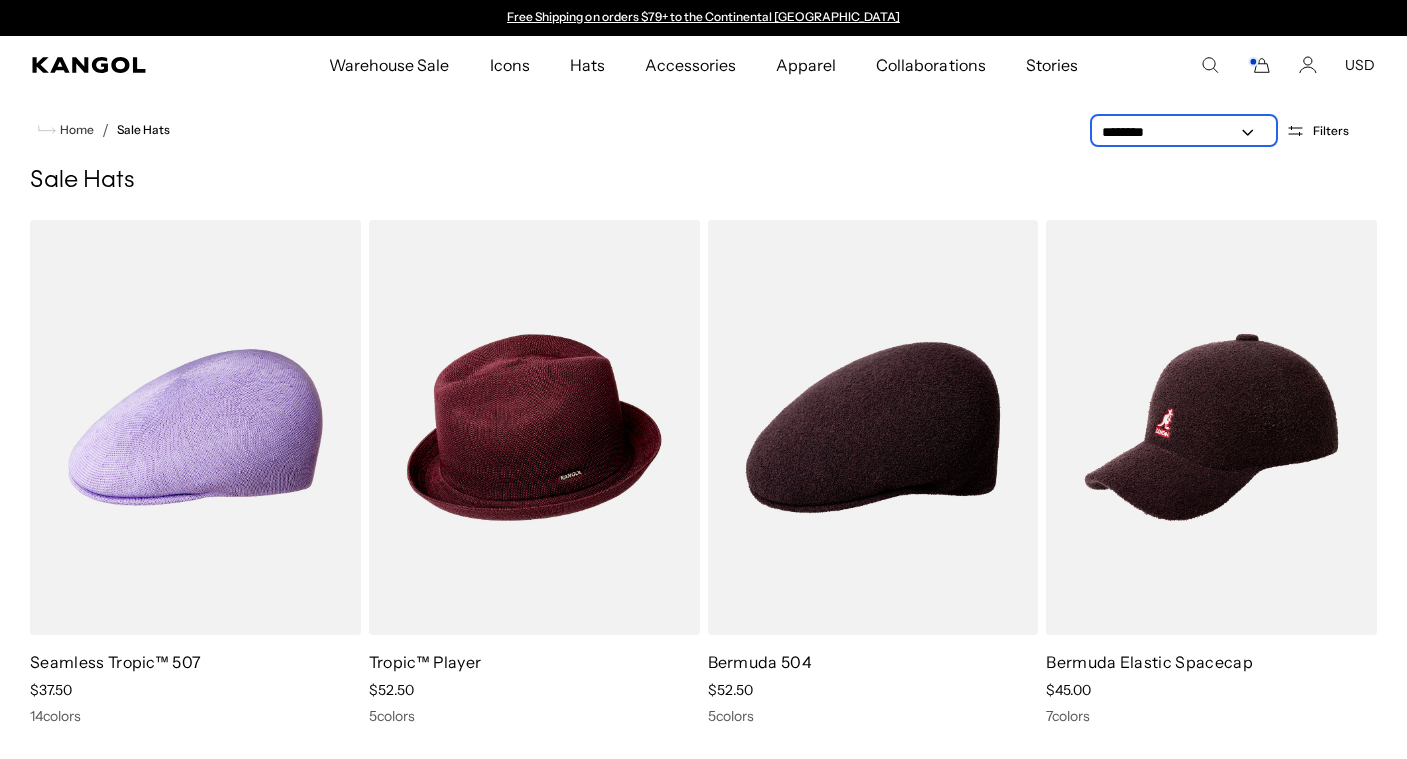 select on "*****" 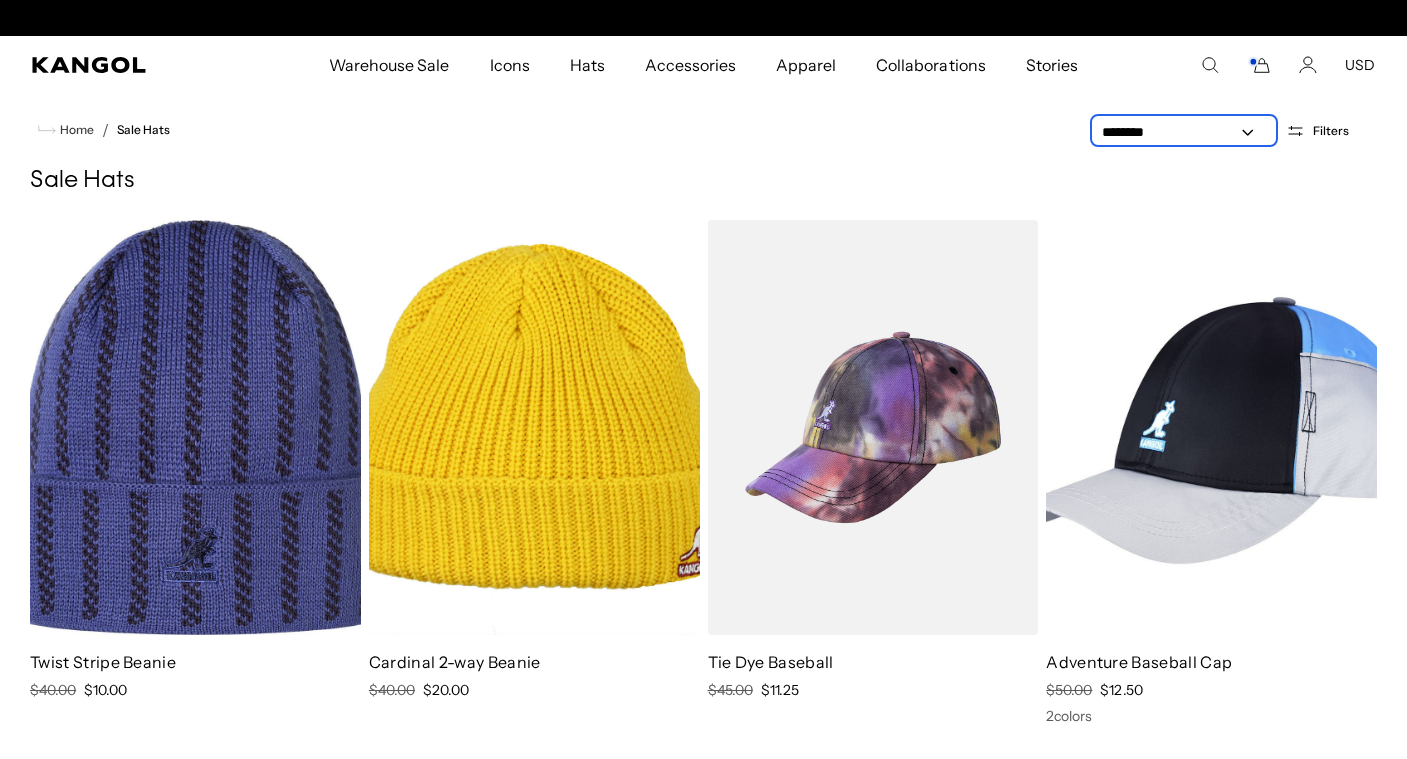 scroll, scrollTop: 0, scrollLeft: 0, axis: both 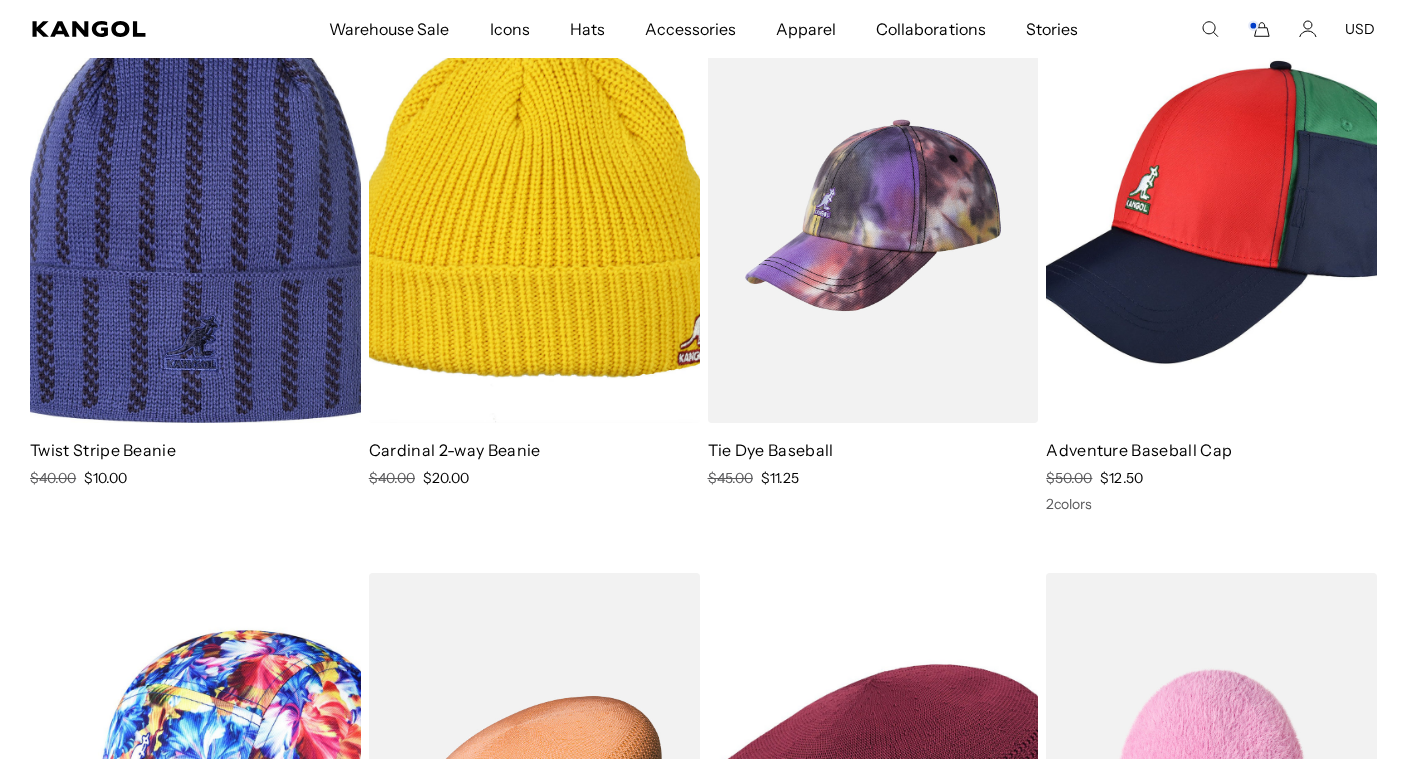 click at bounding box center (1211, 215) 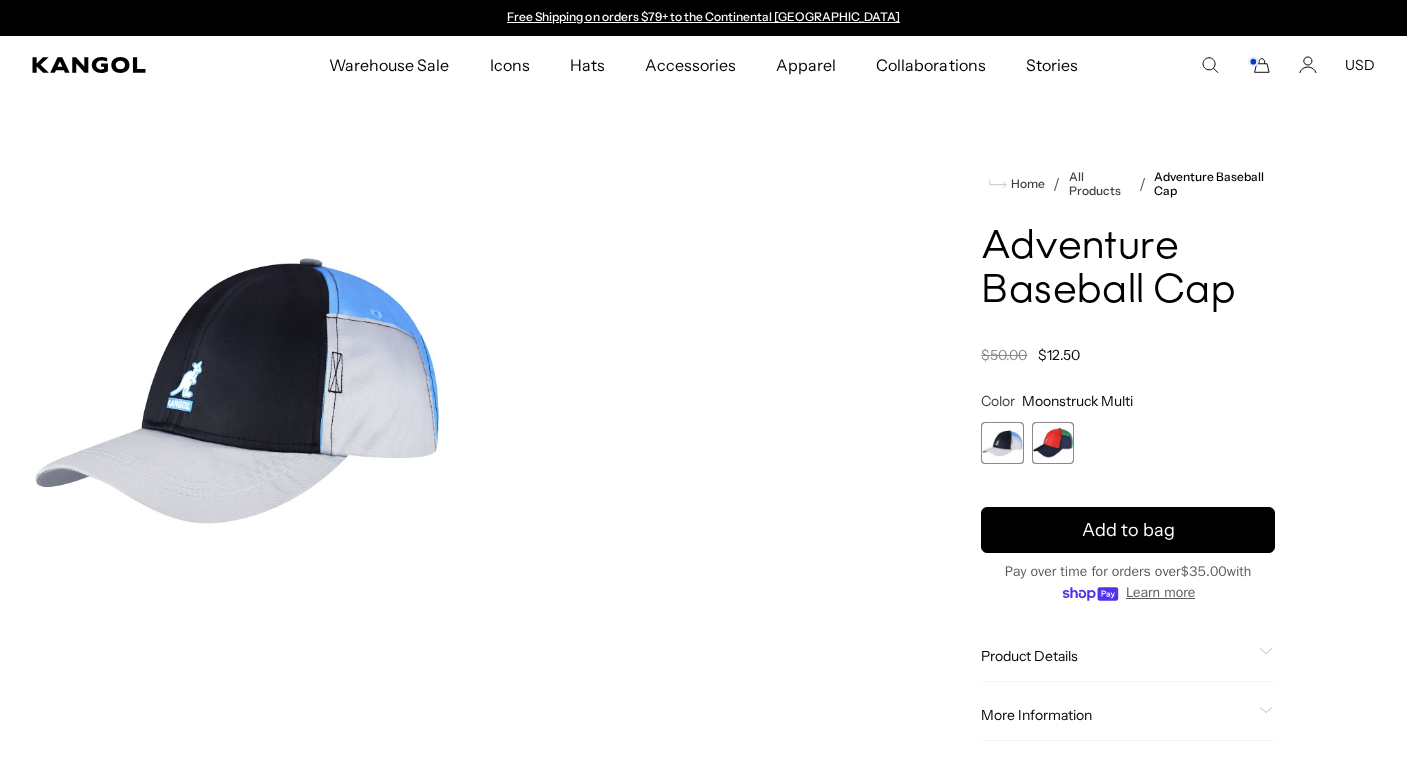 scroll, scrollTop: 0, scrollLeft: 0, axis: both 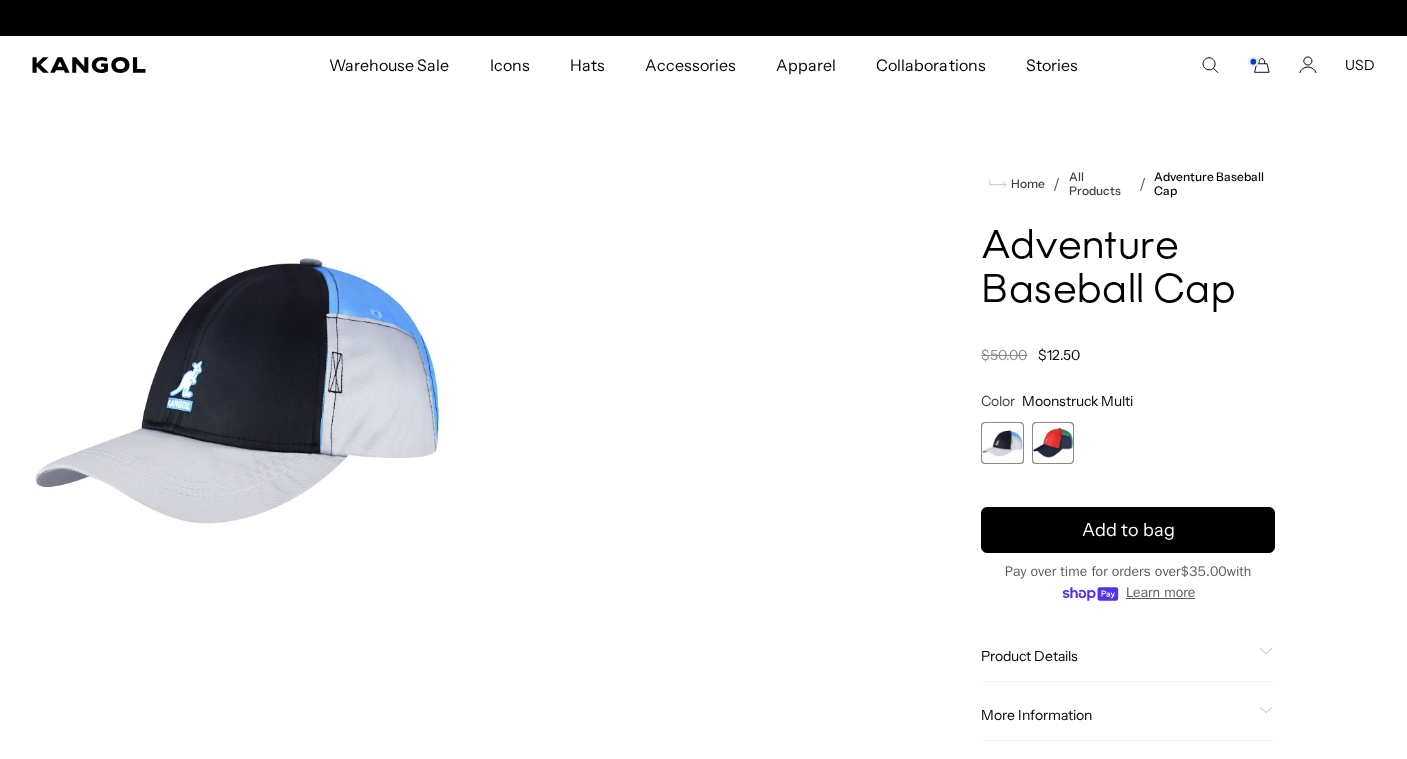 click at bounding box center [1053, 443] 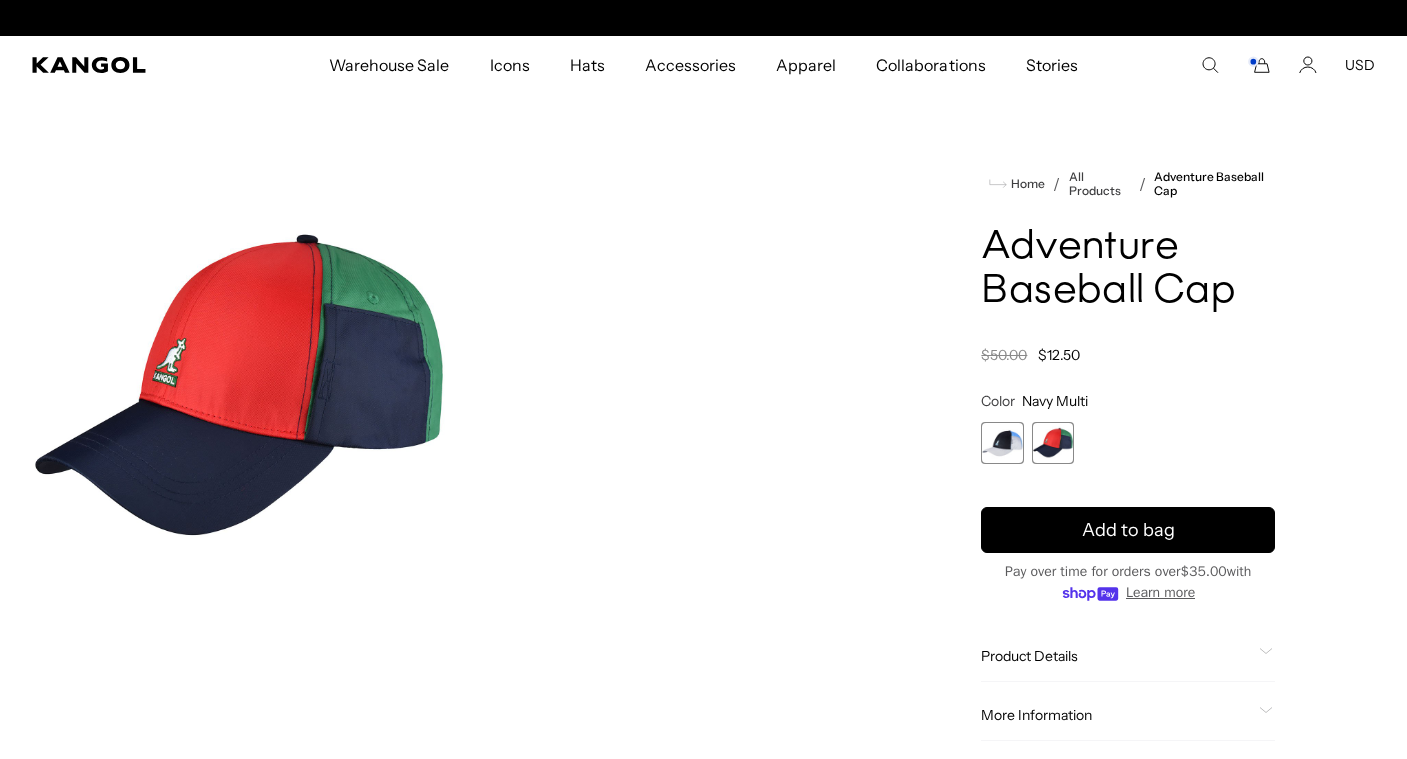 scroll, scrollTop: 0, scrollLeft: 412, axis: horizontal 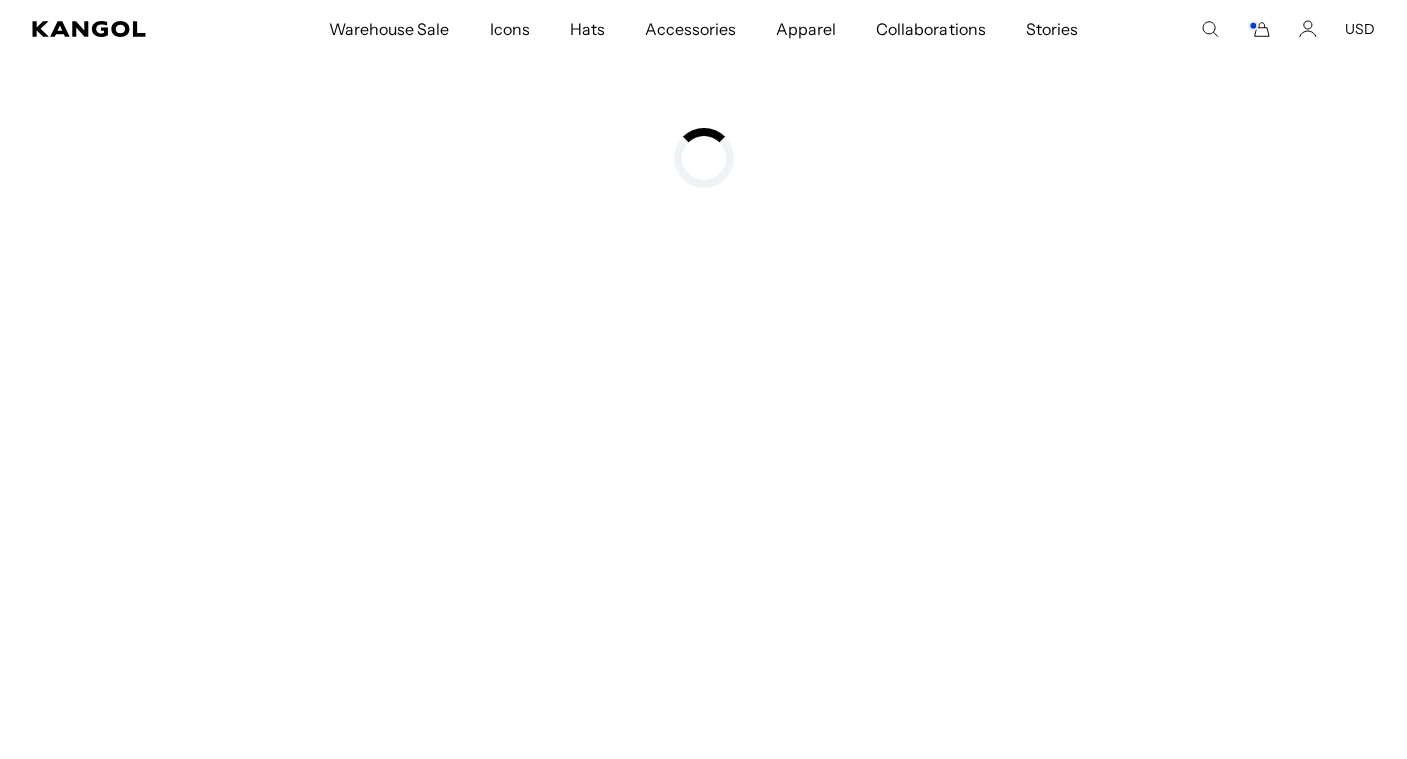 select on "*****" 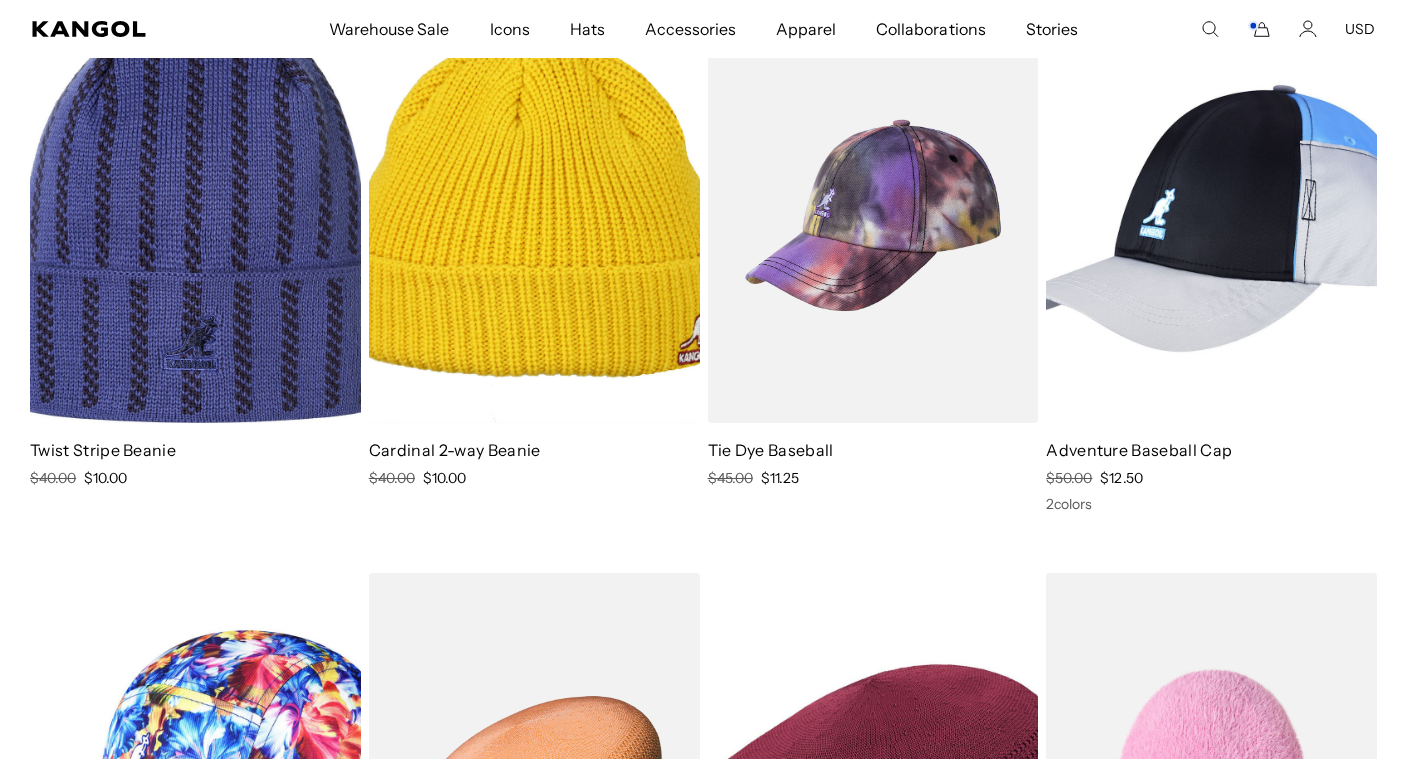 scroll, scrollTop: 212, scrollLeft: 0, axis: vertical 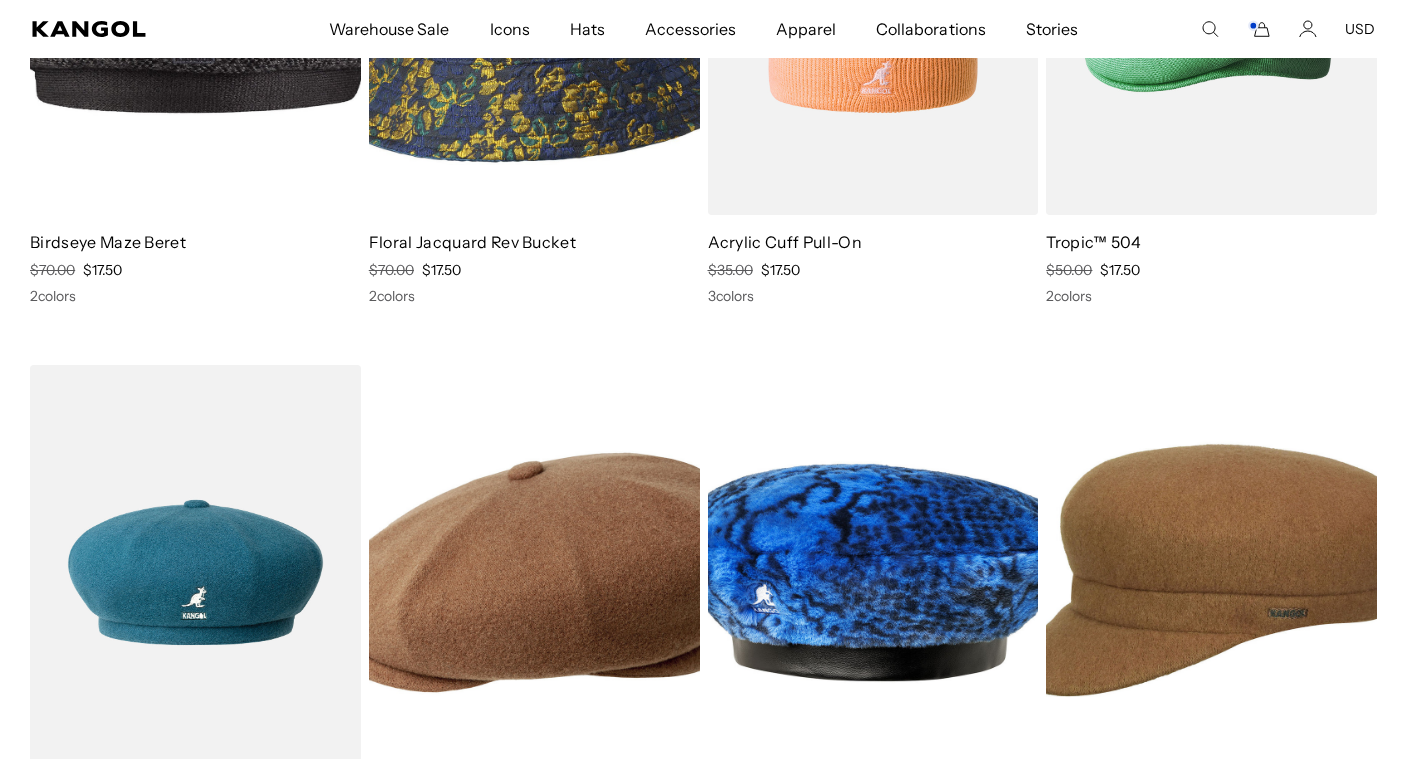 click at bounding box center (1211, 572) 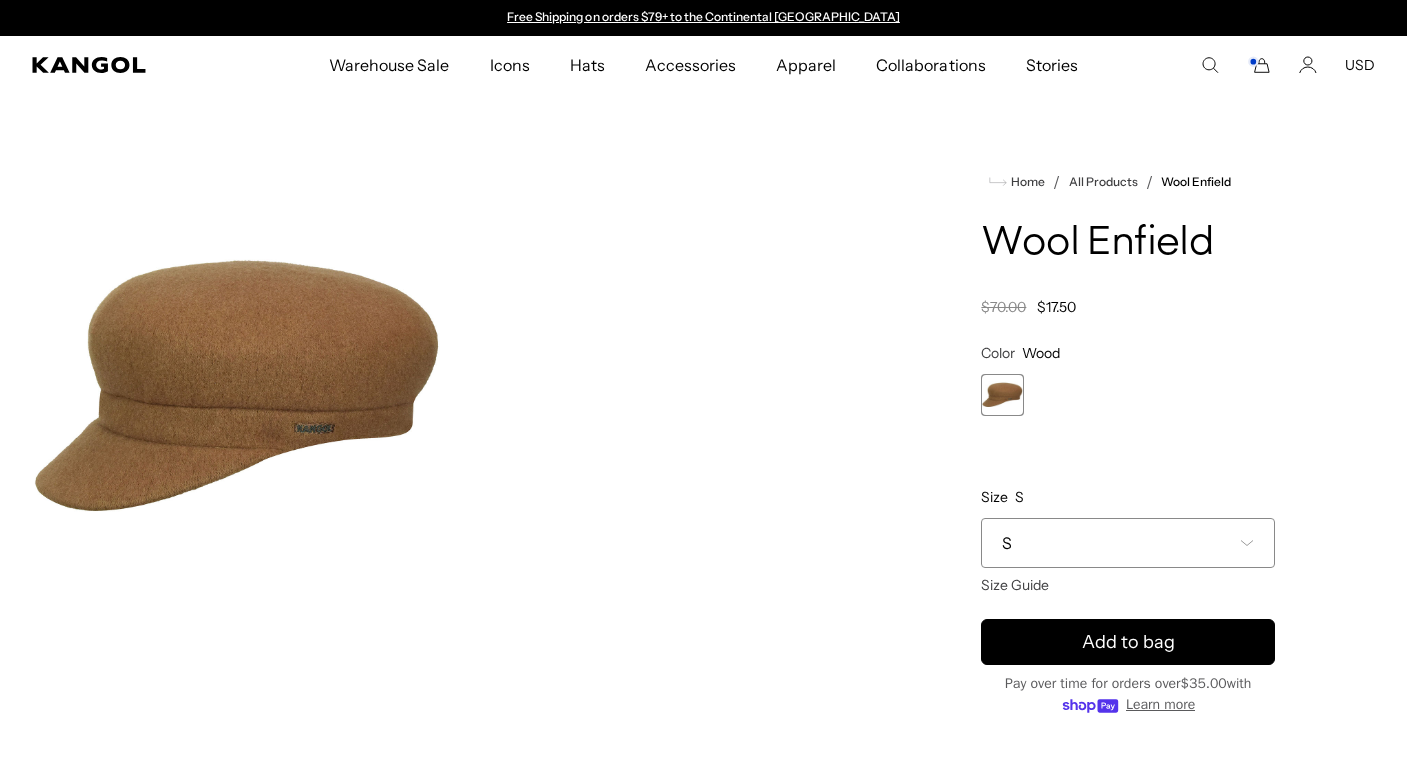 scroll, scrollTop: 0, scrollLeft: 0, axis: both 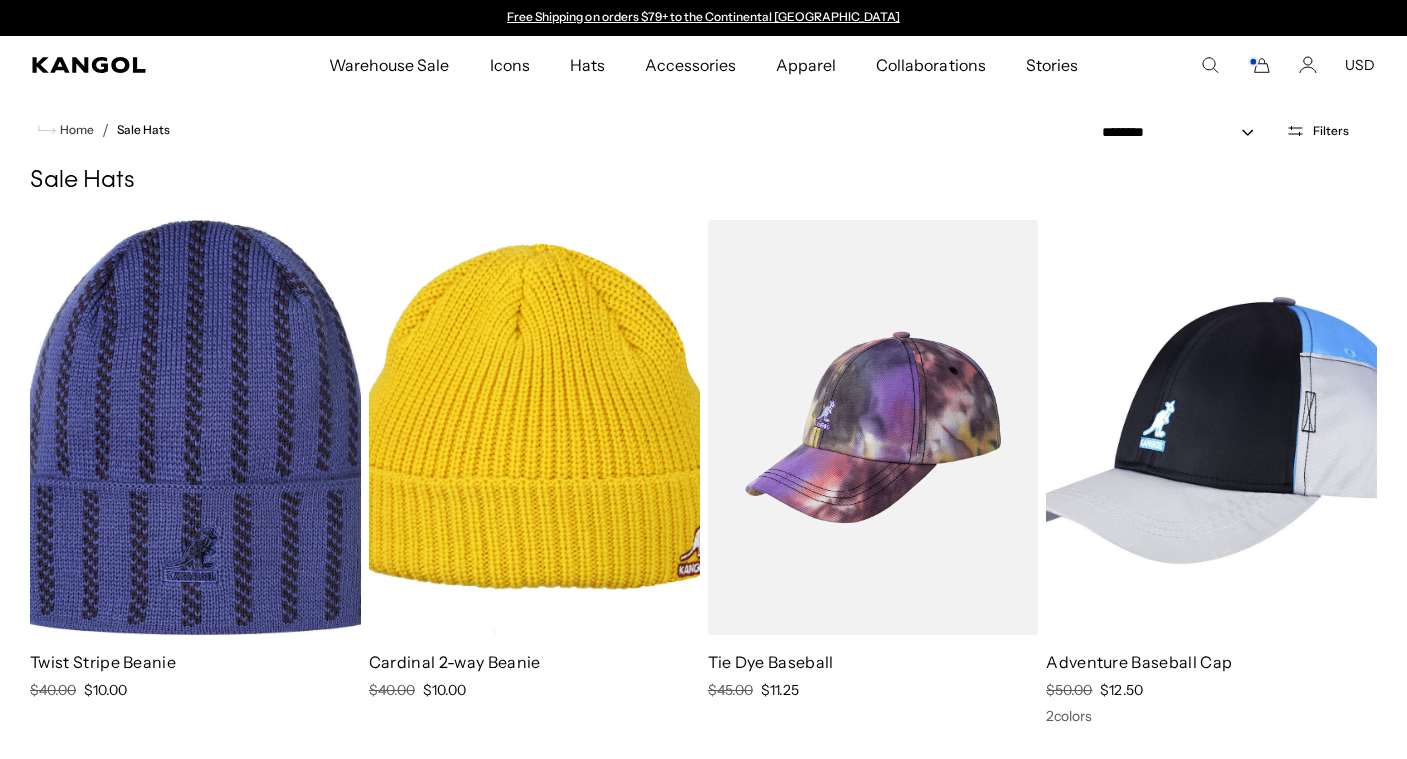 select on "*****" 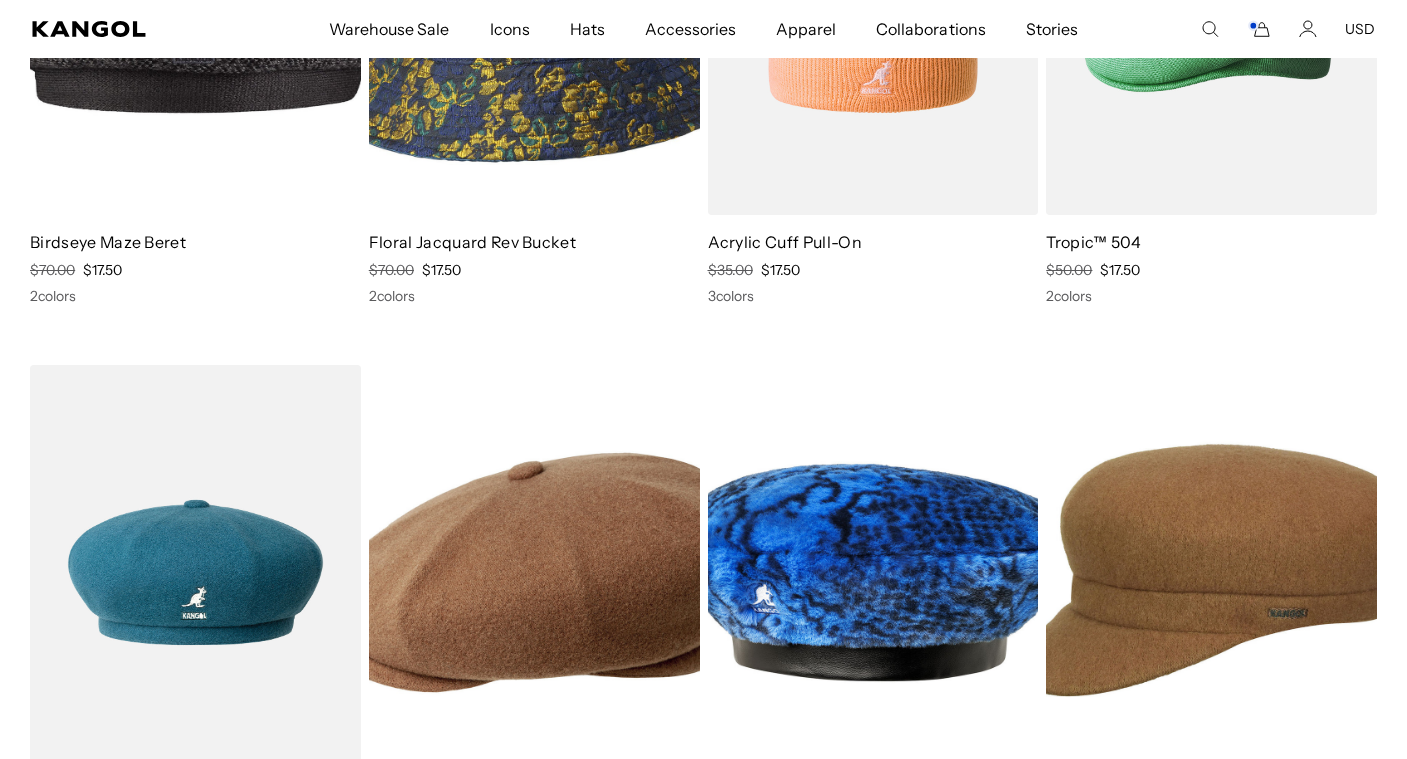 scroll, scrollTop: 0, scrollLeft: 0, axis: both 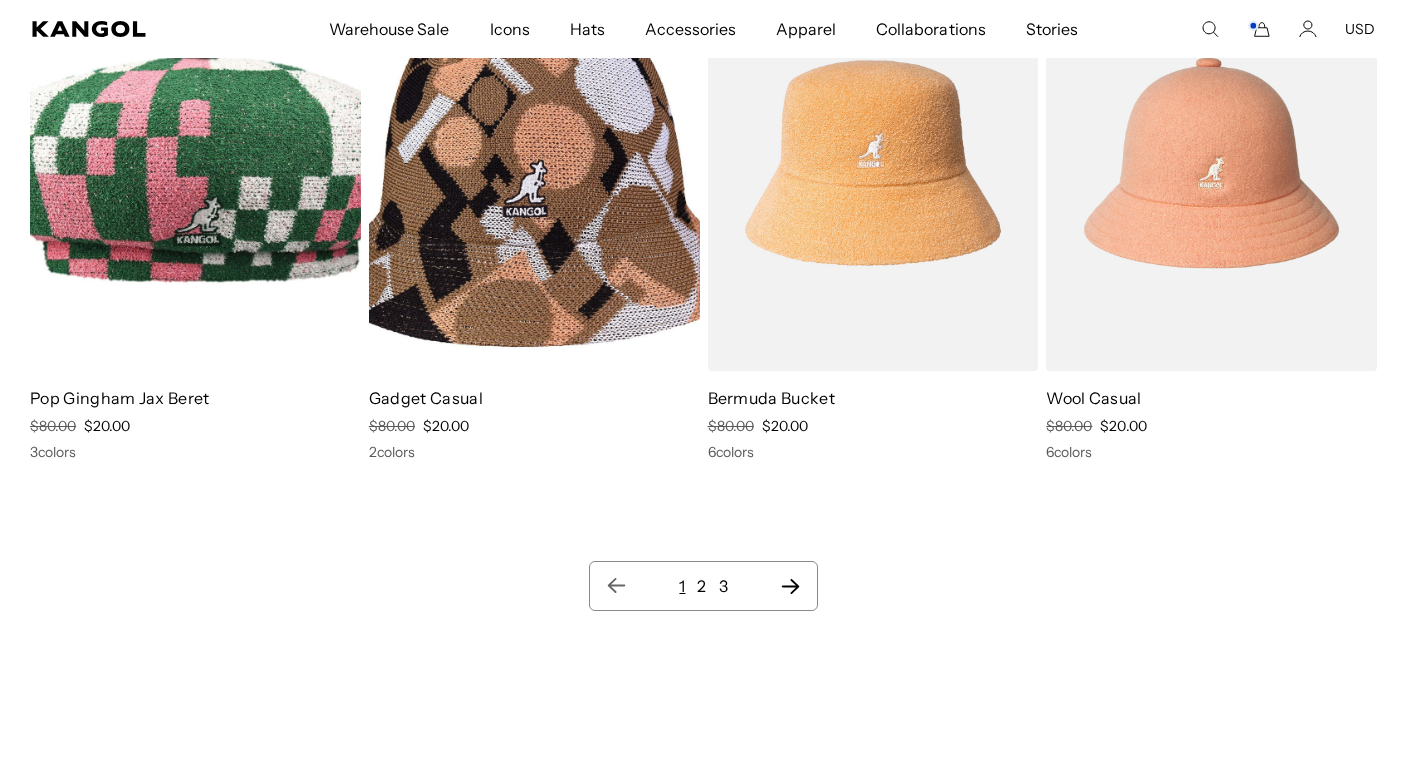 click 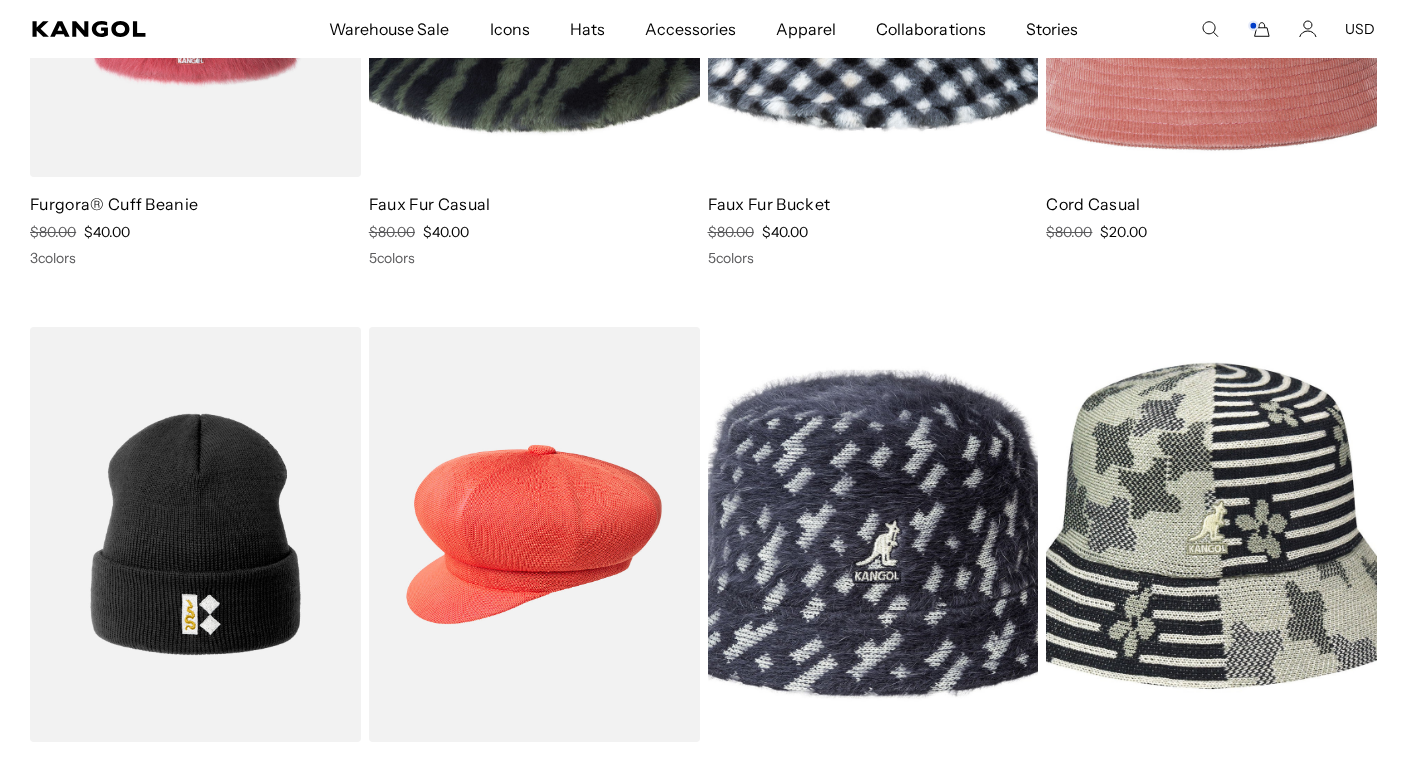 scroll, scrollTop: 562, scrollLeft: 0, axis: vertical 